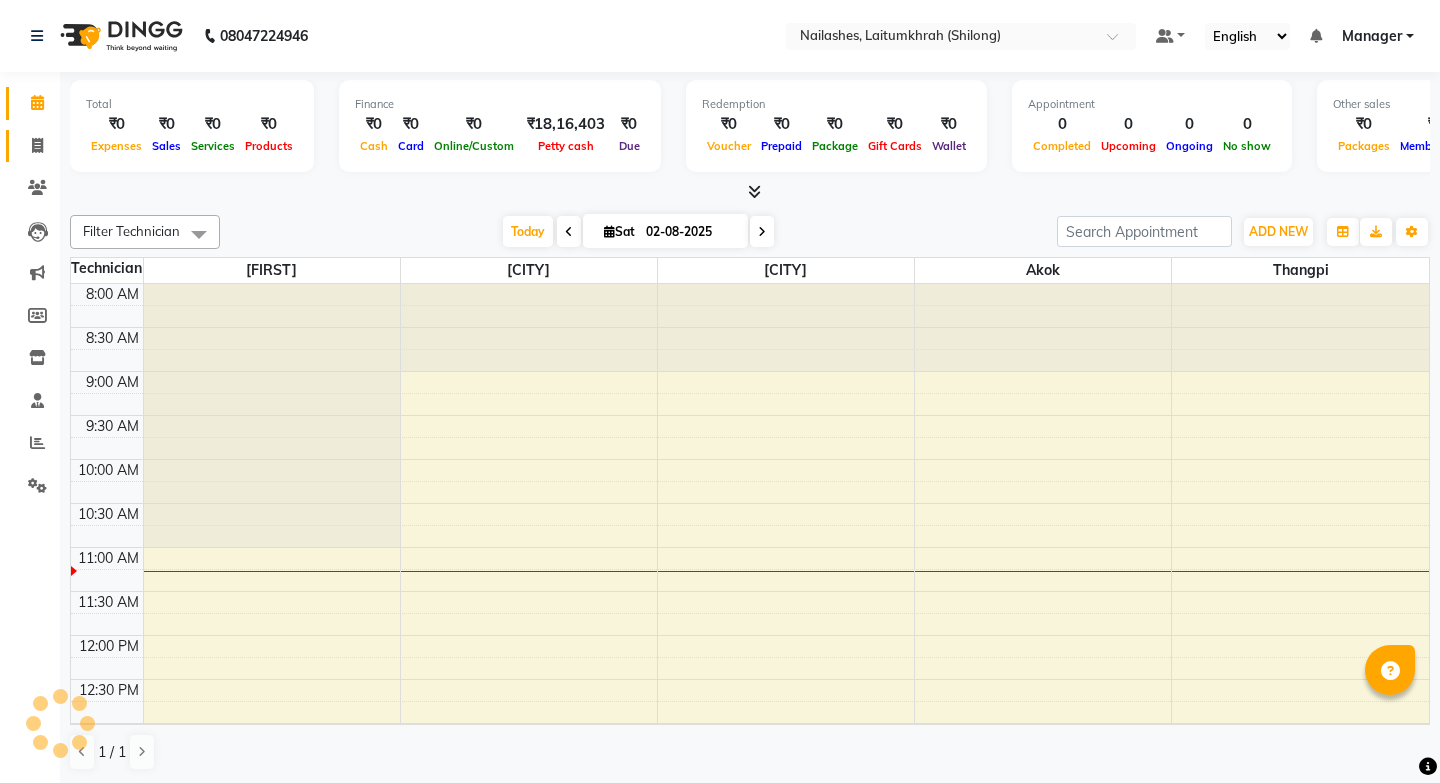scroll, scrollTop: 0, scrollLeft: 0, axis: both 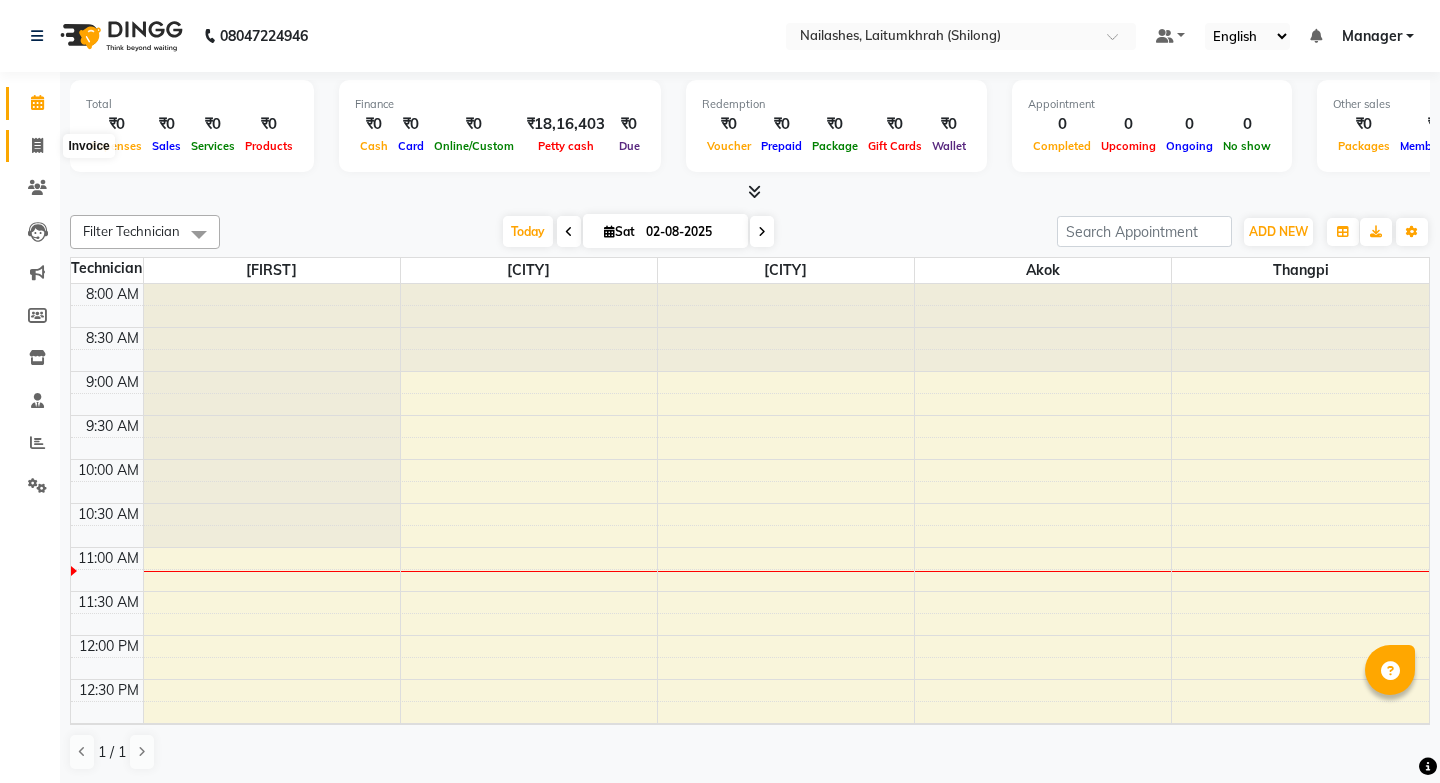 click 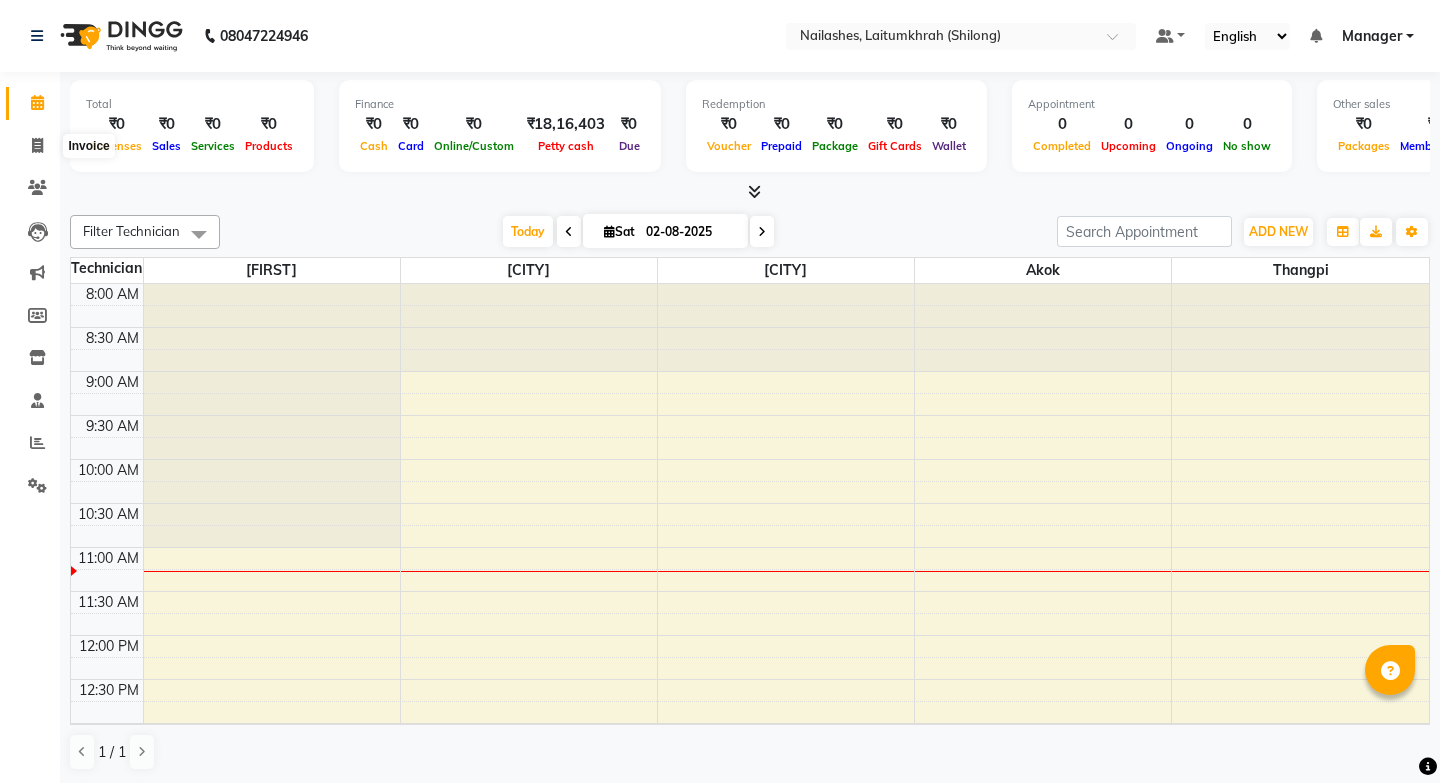 select on "service" 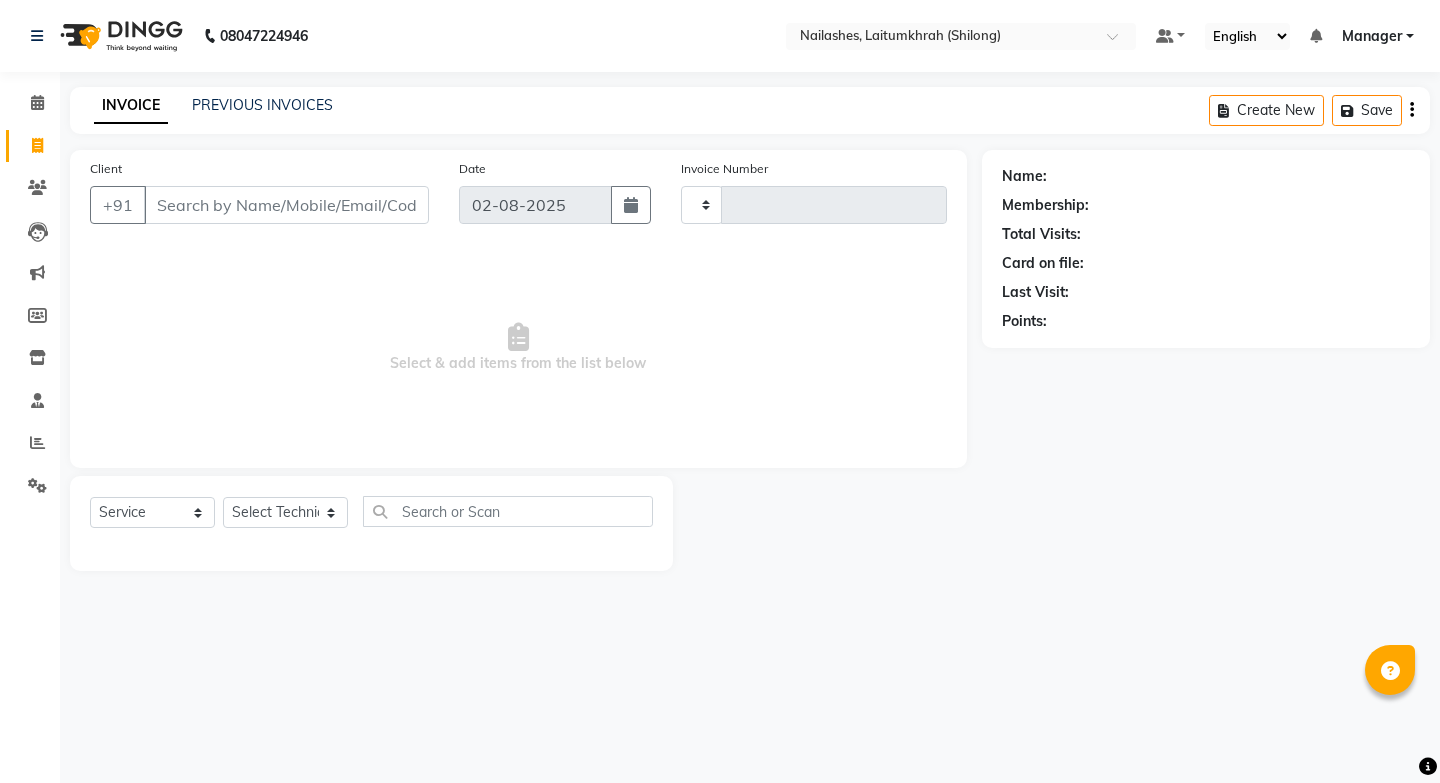type on "0278" 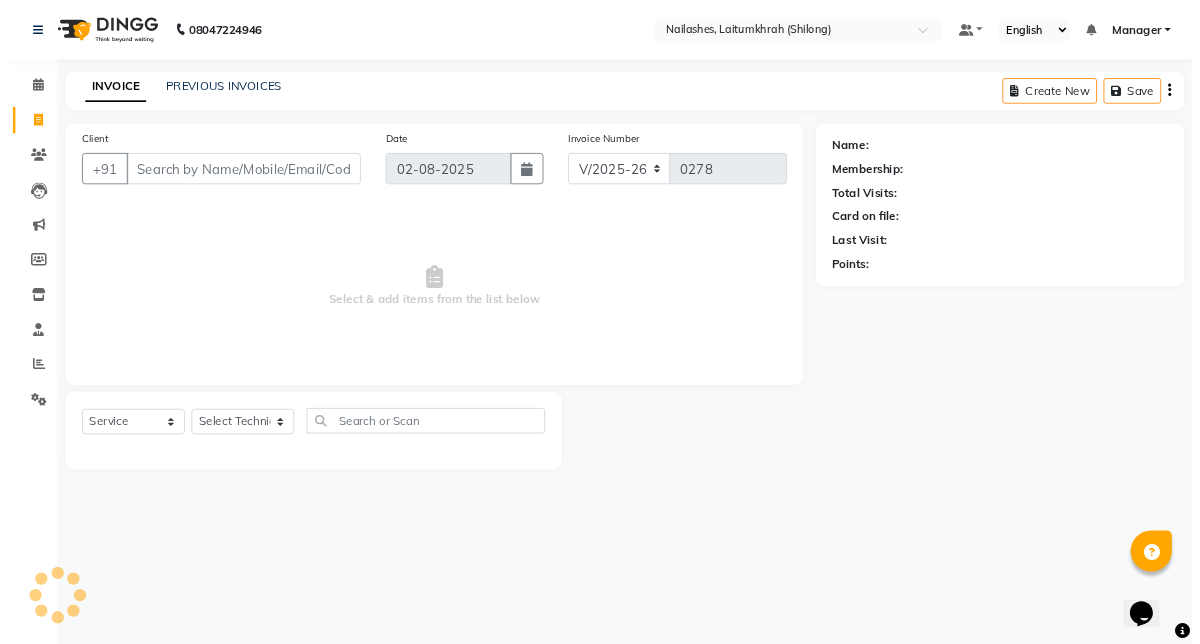 scroll, scrollTop: 0, scrollLeft: 0, axis: both 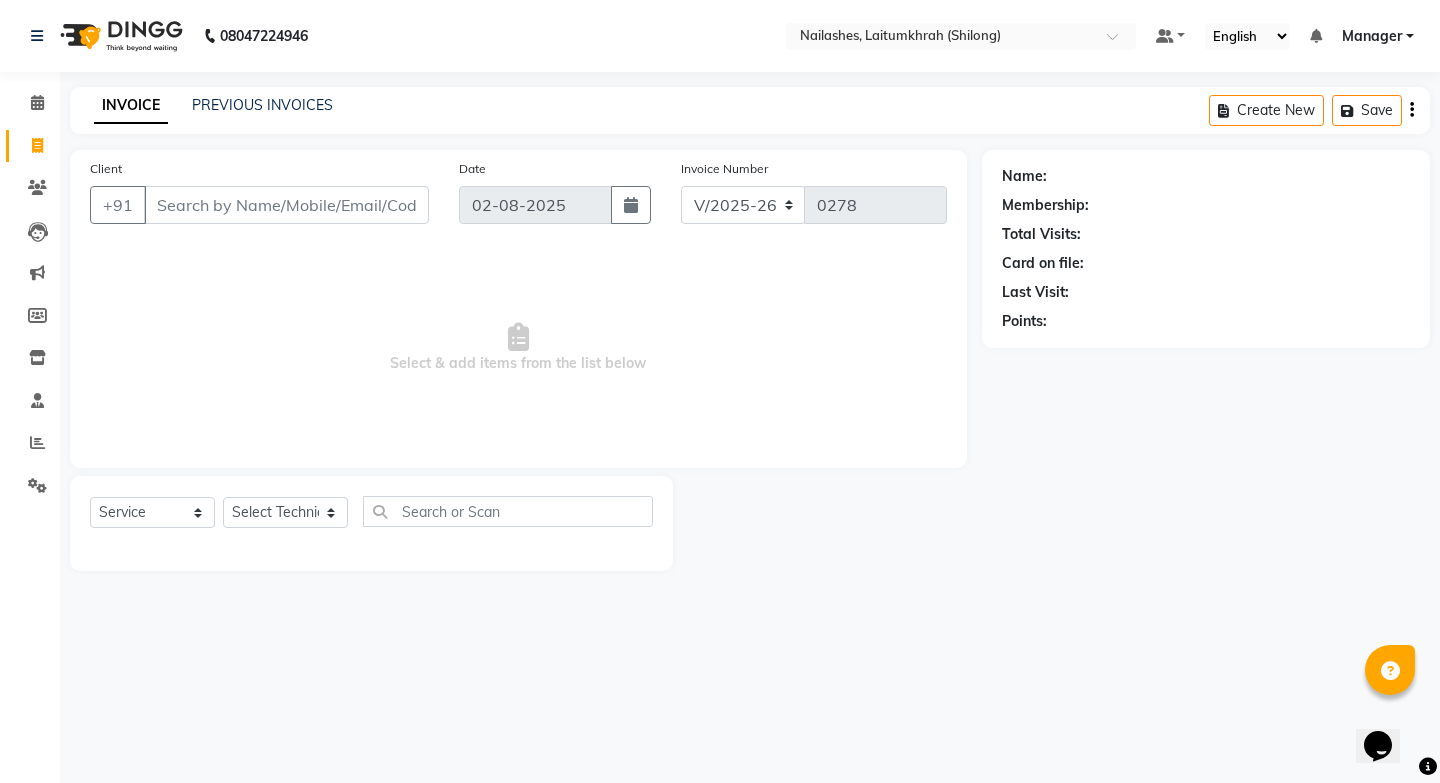 click on "INVOICE PREVIOUS INVOICES Create New   Save" 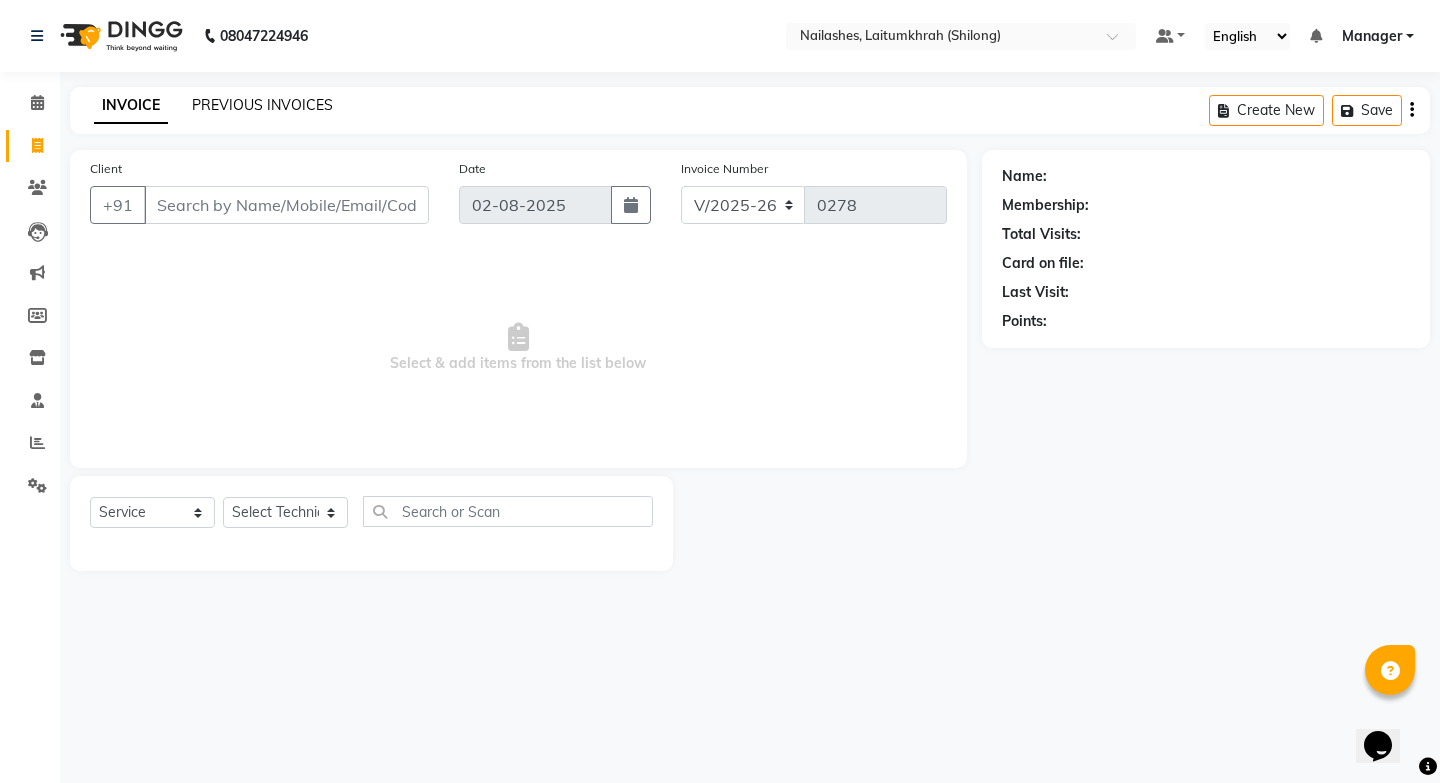 click on "PREVIOUS INVOICES" 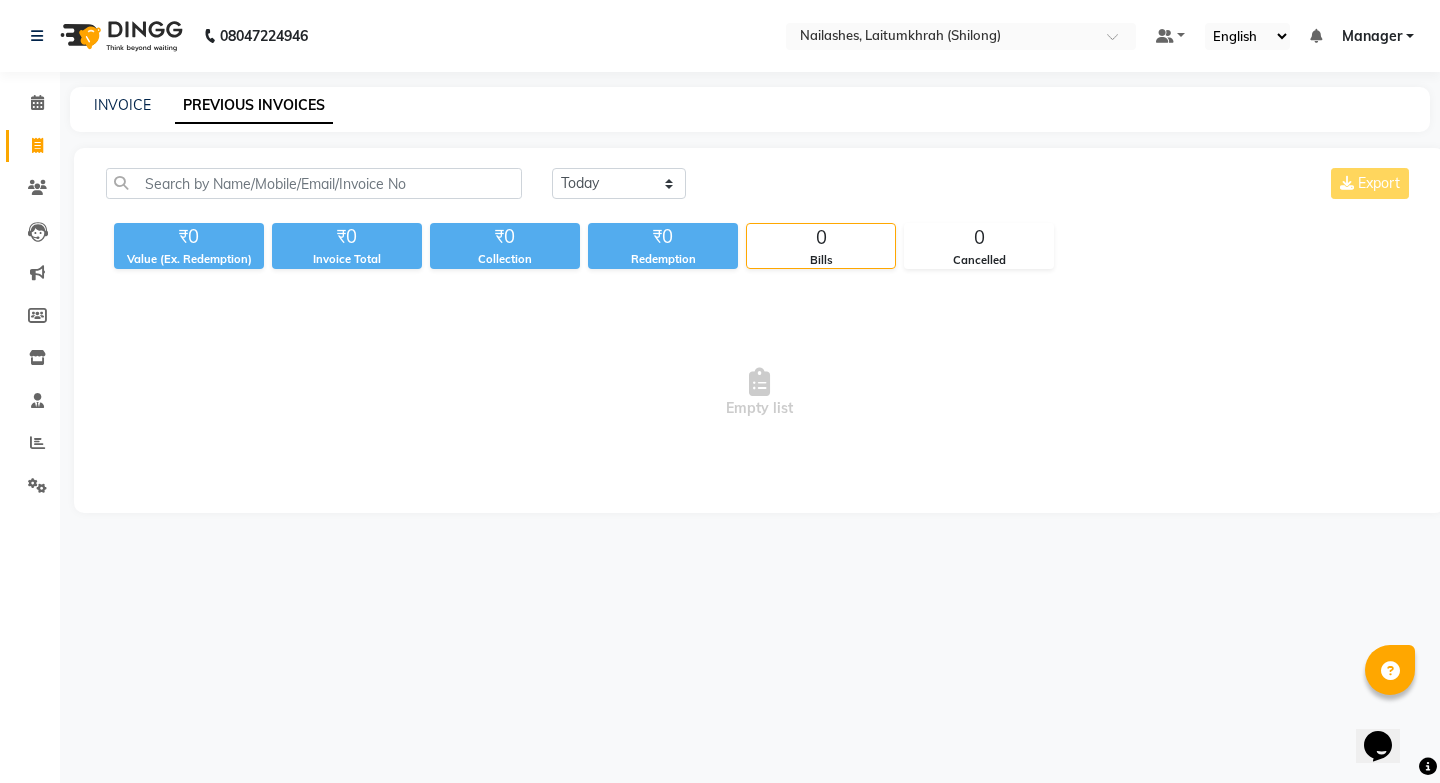 click on "Today Yesterday Custom Range Export ₹0 Value (Ex. Redemption) ₹0 Invoice Total  ₹0 Collection ₹0 Redemption 0 Bills 0 Cancelled  Empty list" 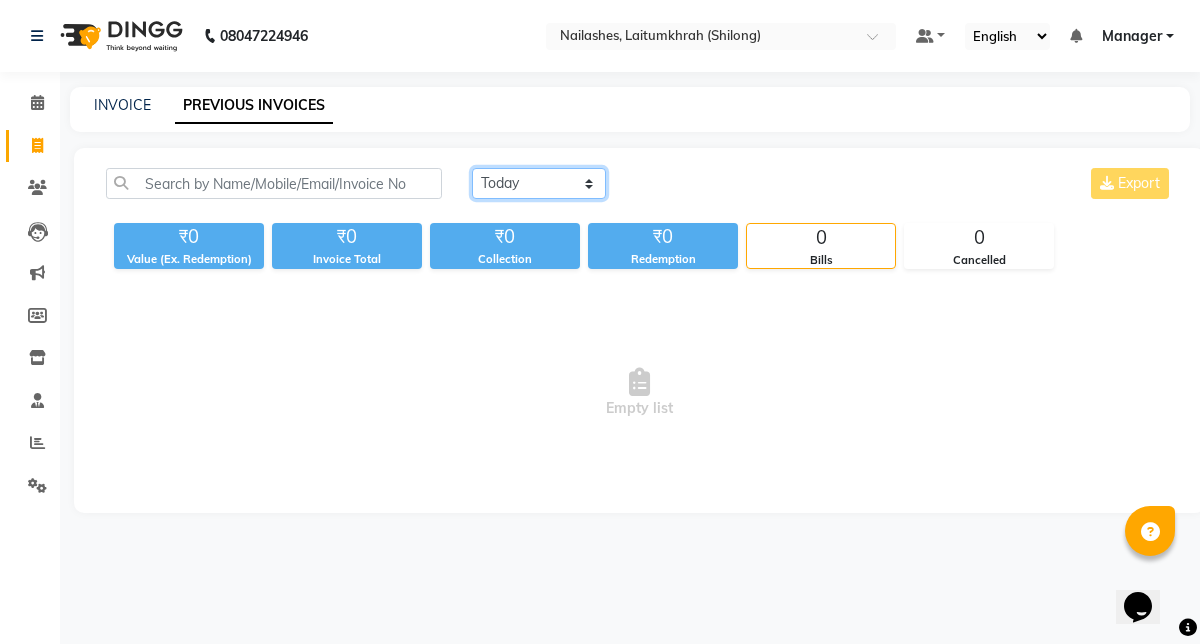 click on "Today Yesterday Custom Range" 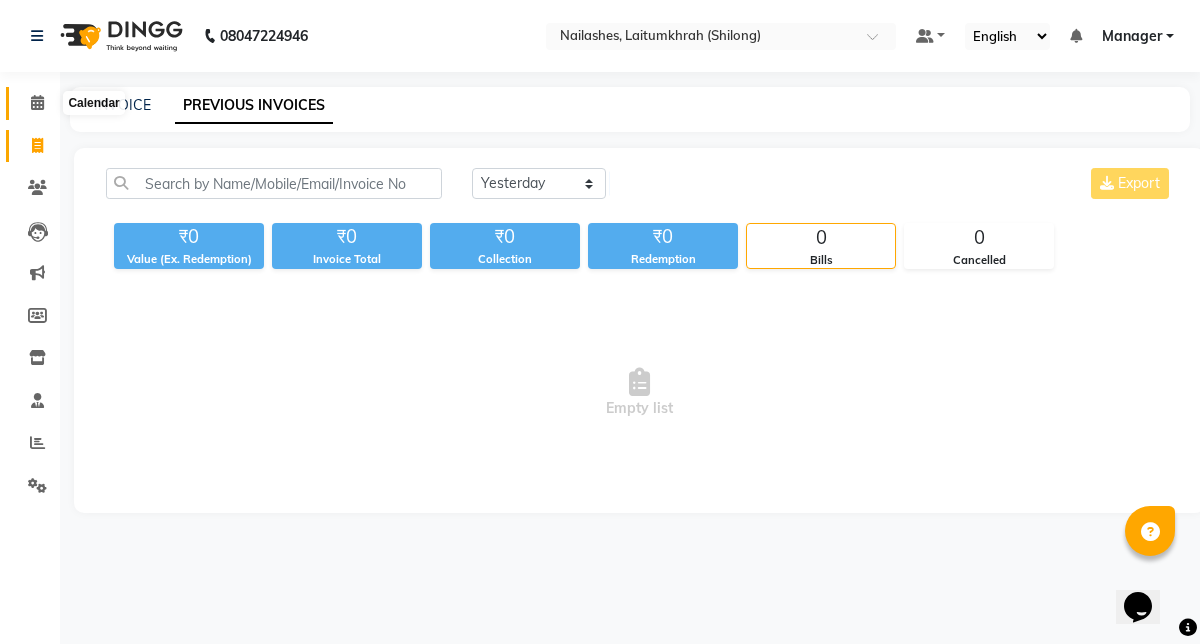 click 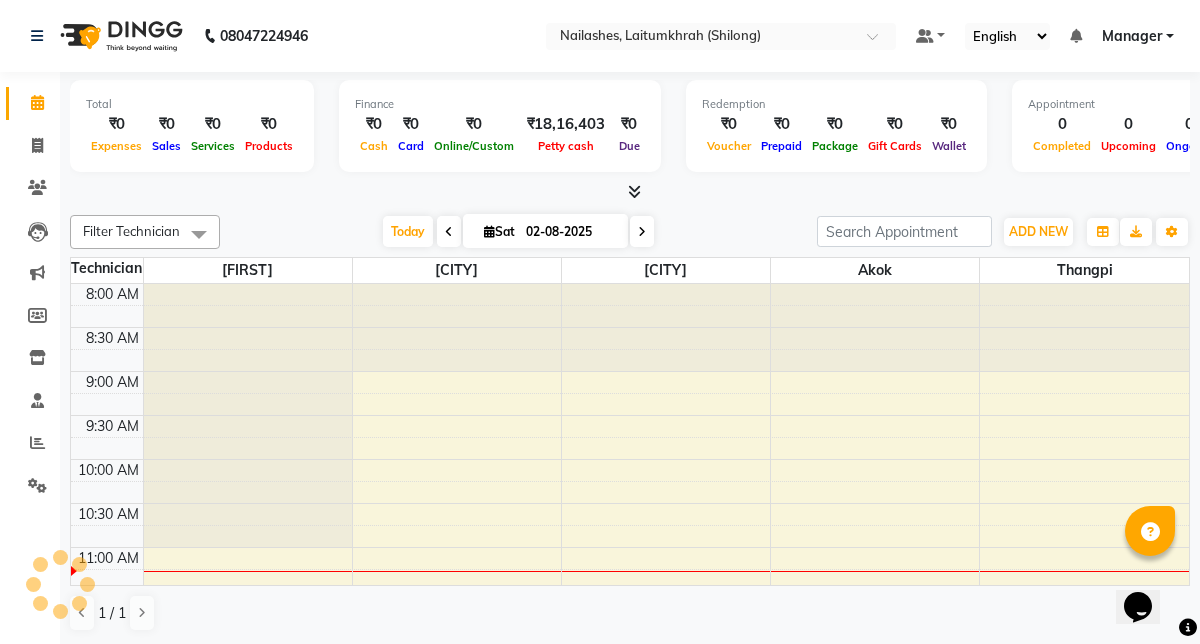 scroll, scrollTop: 0, scrollLeft: 0, axis: both 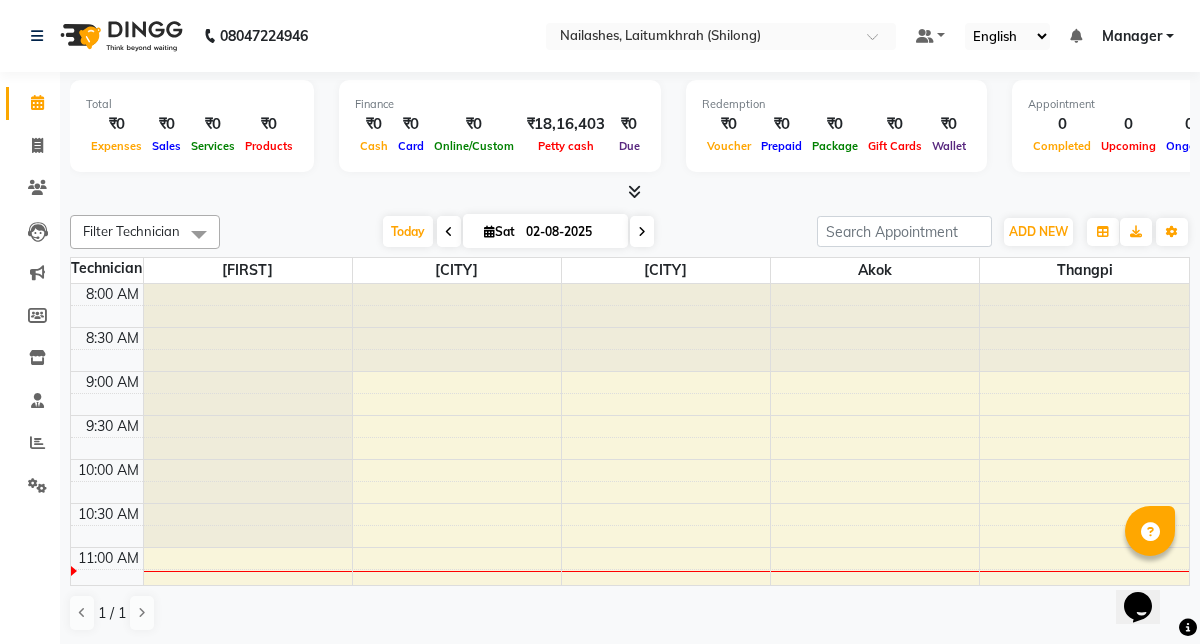 click at bounding box center [449, 231] 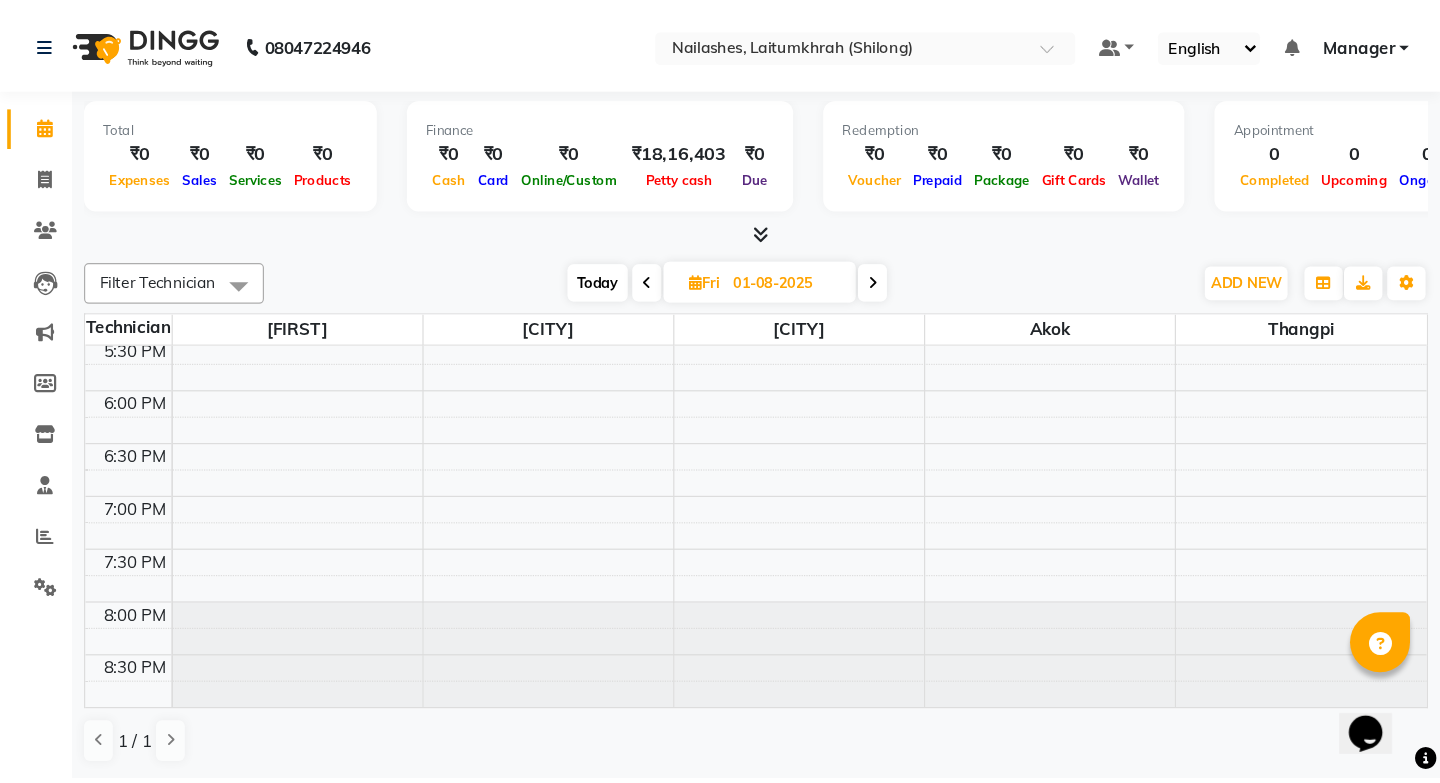 scroll, scrollTop: 0, scrollLeft: 0, axis: both 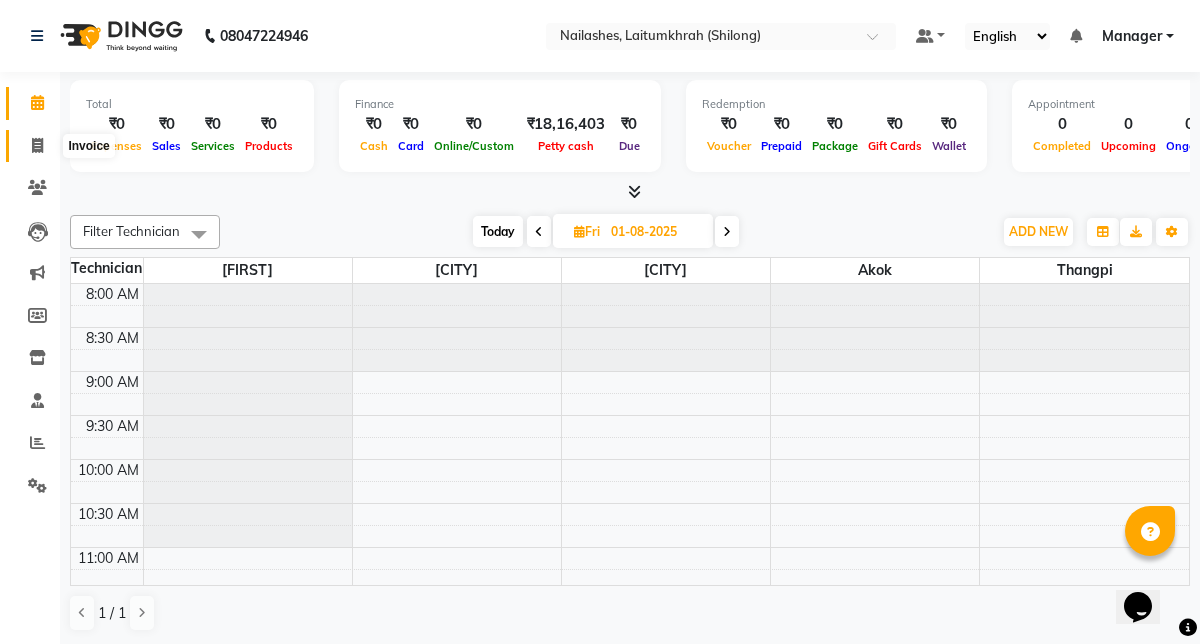 click 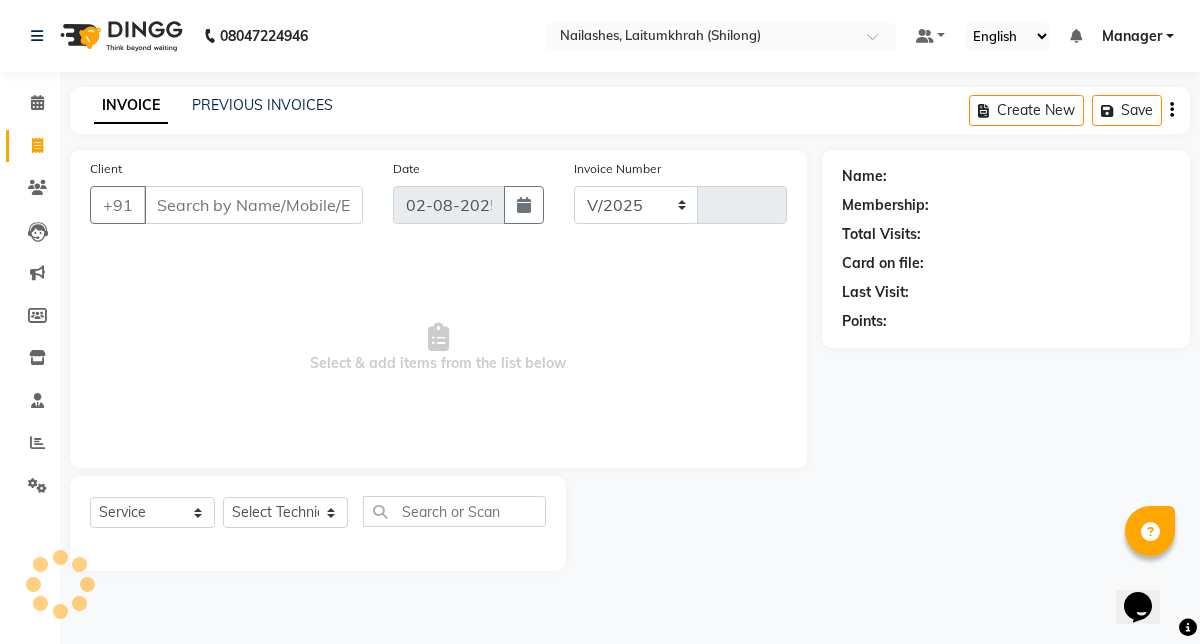 select on "3812" 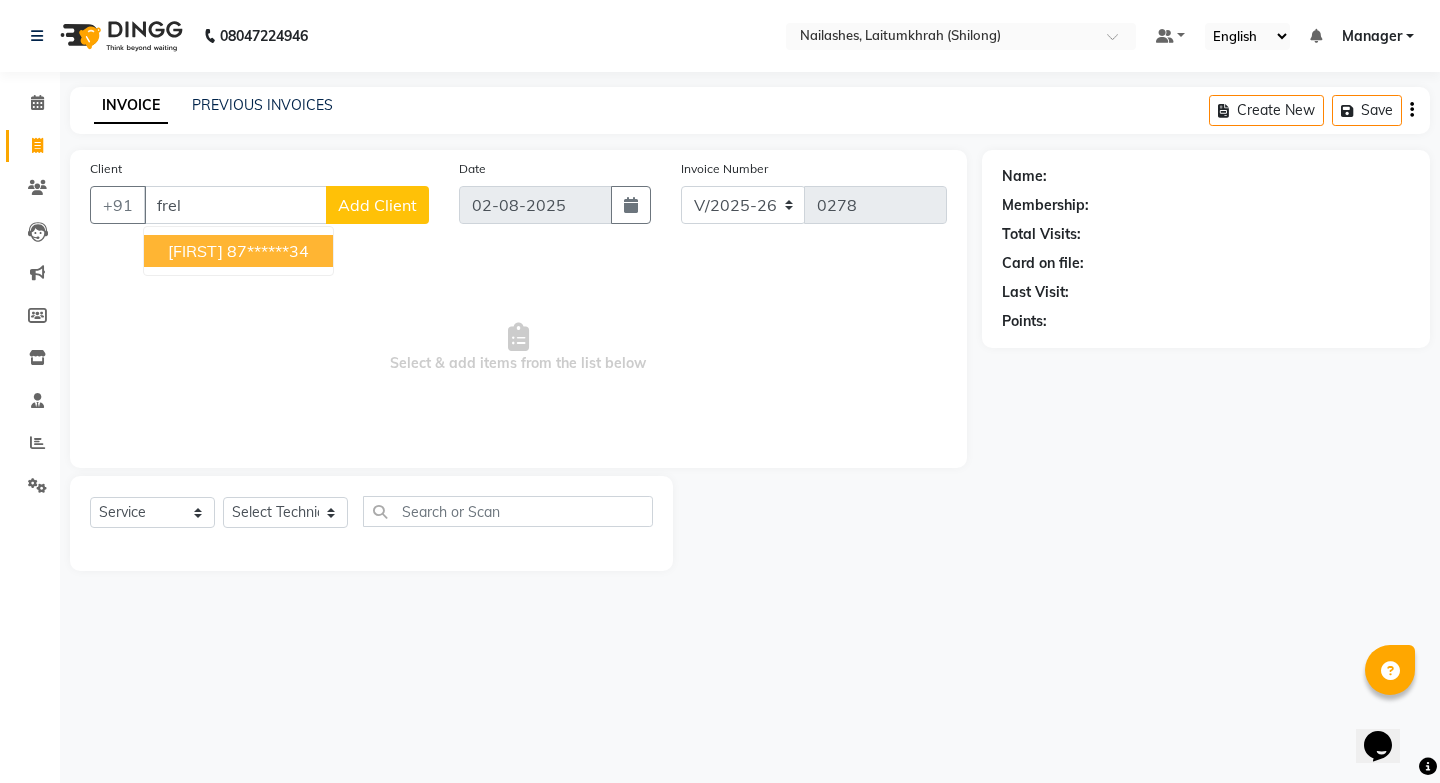 click on "87******34" at bounding box center (268, 251) 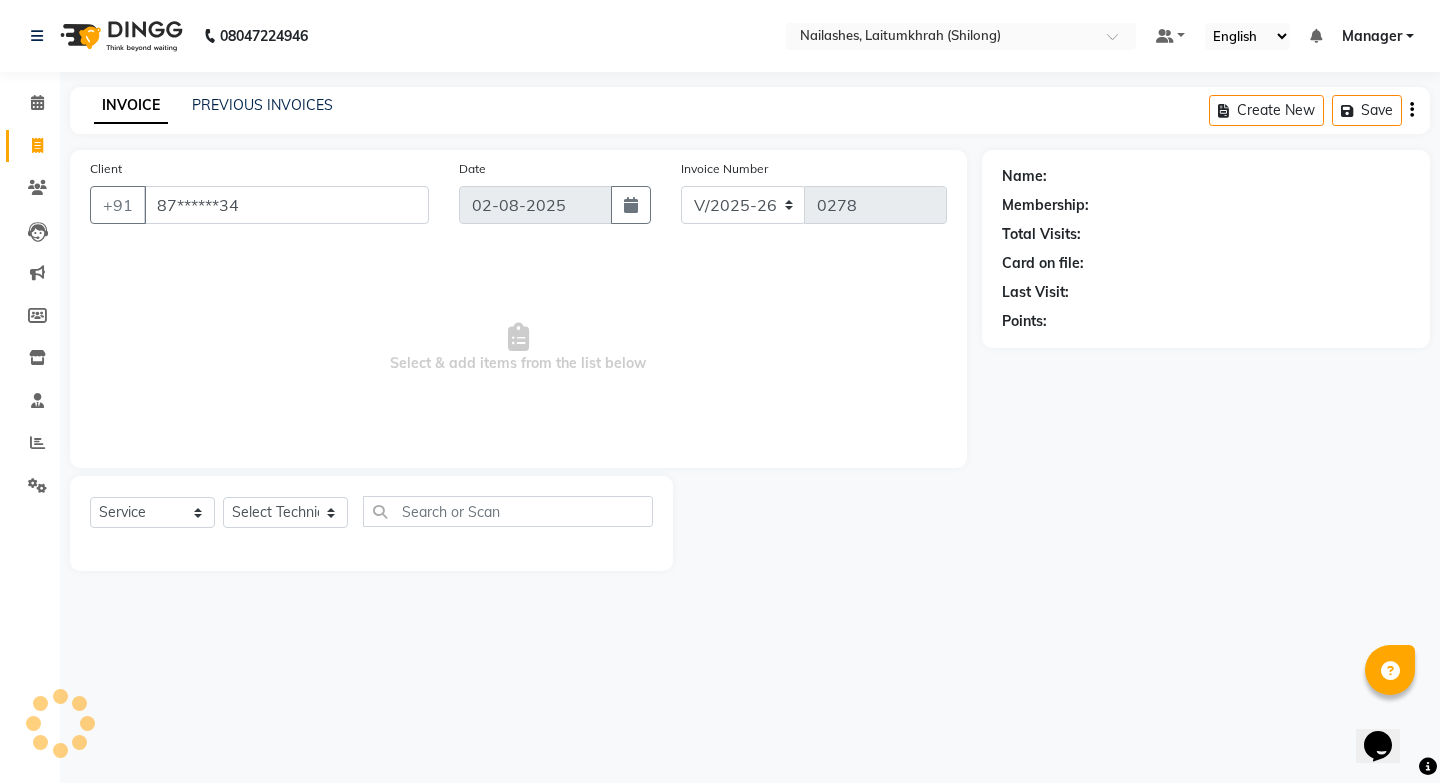type on "87******34" 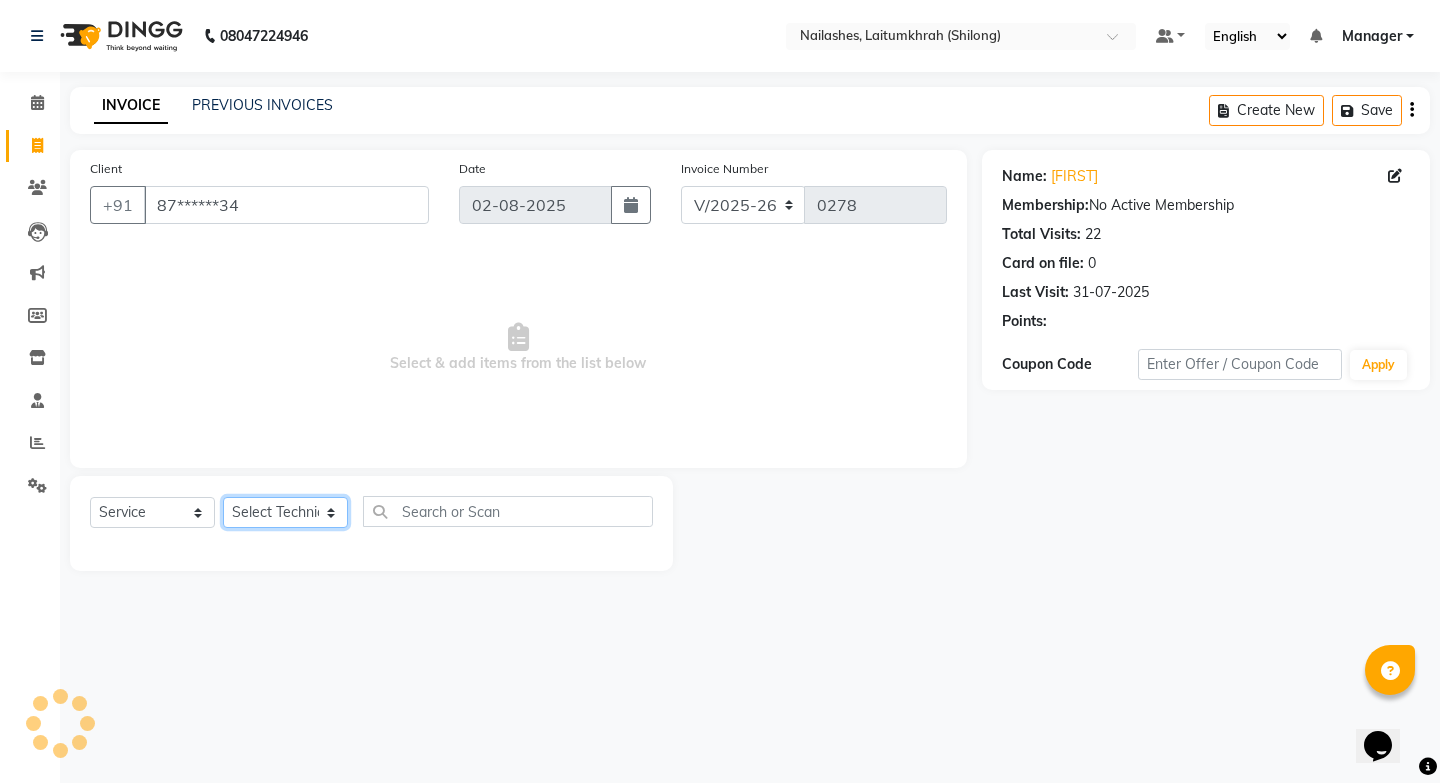 click on "Select Technician [LAST] [LAST] [LAST] [LAST]" 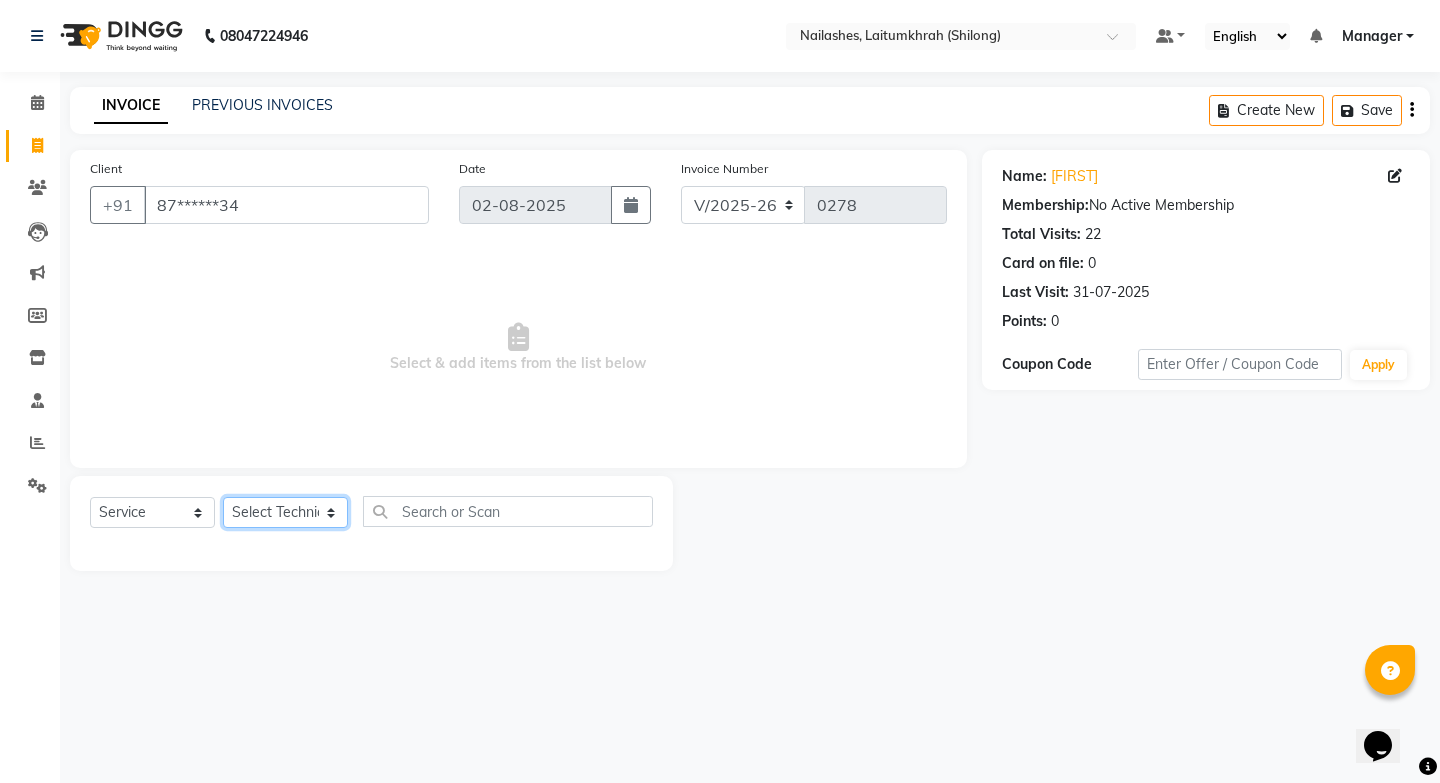 select on "18614" 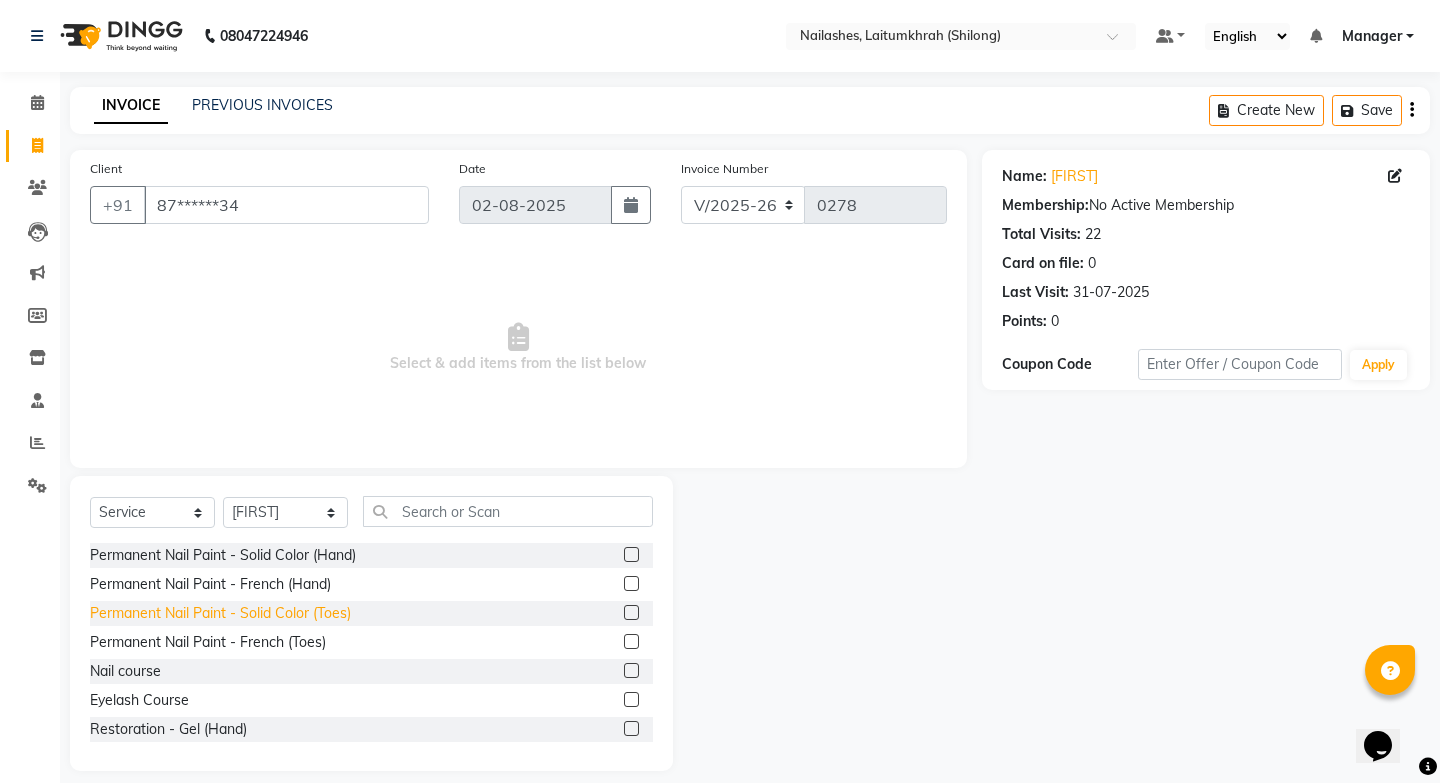 click on "Permanent Nail Paint - Solid Color (Toes)" 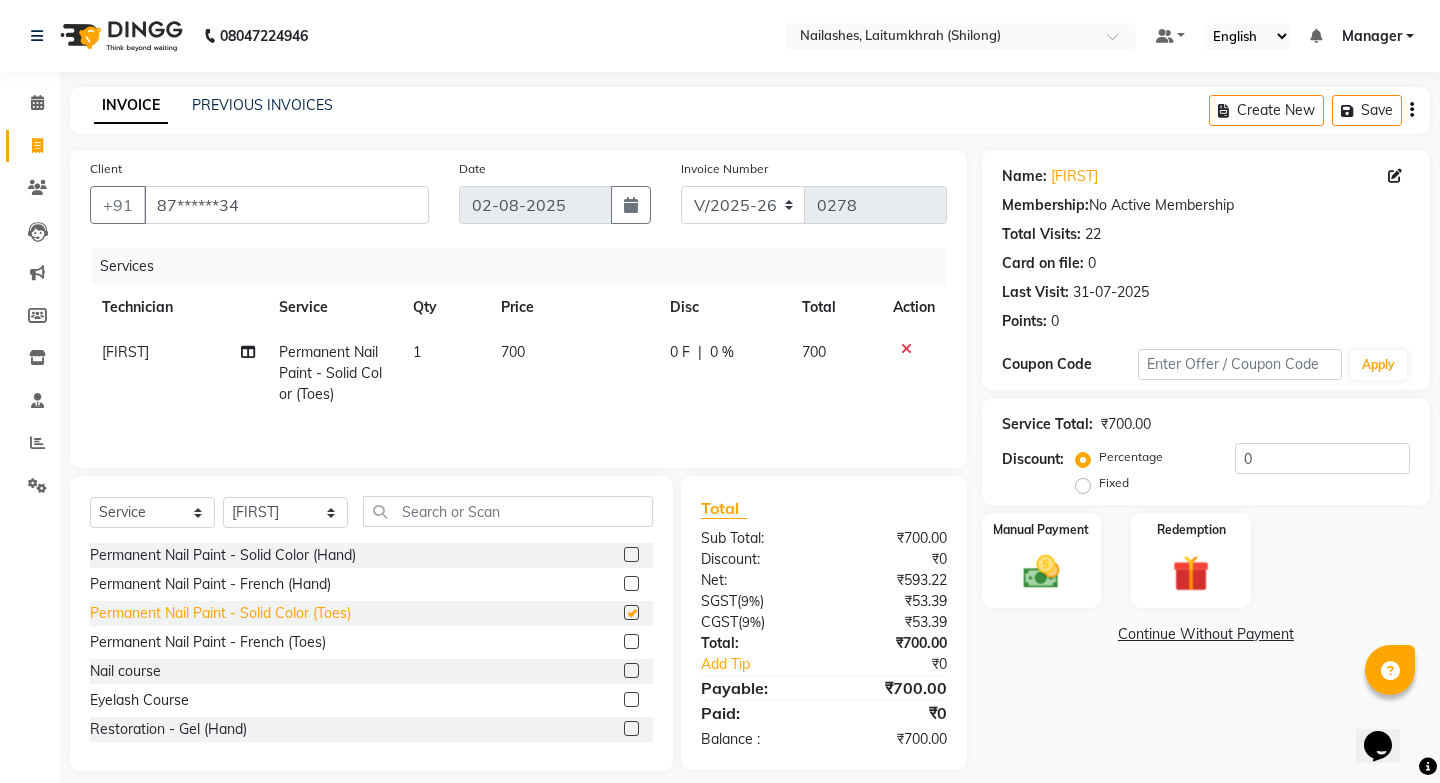 checkbox on "false" 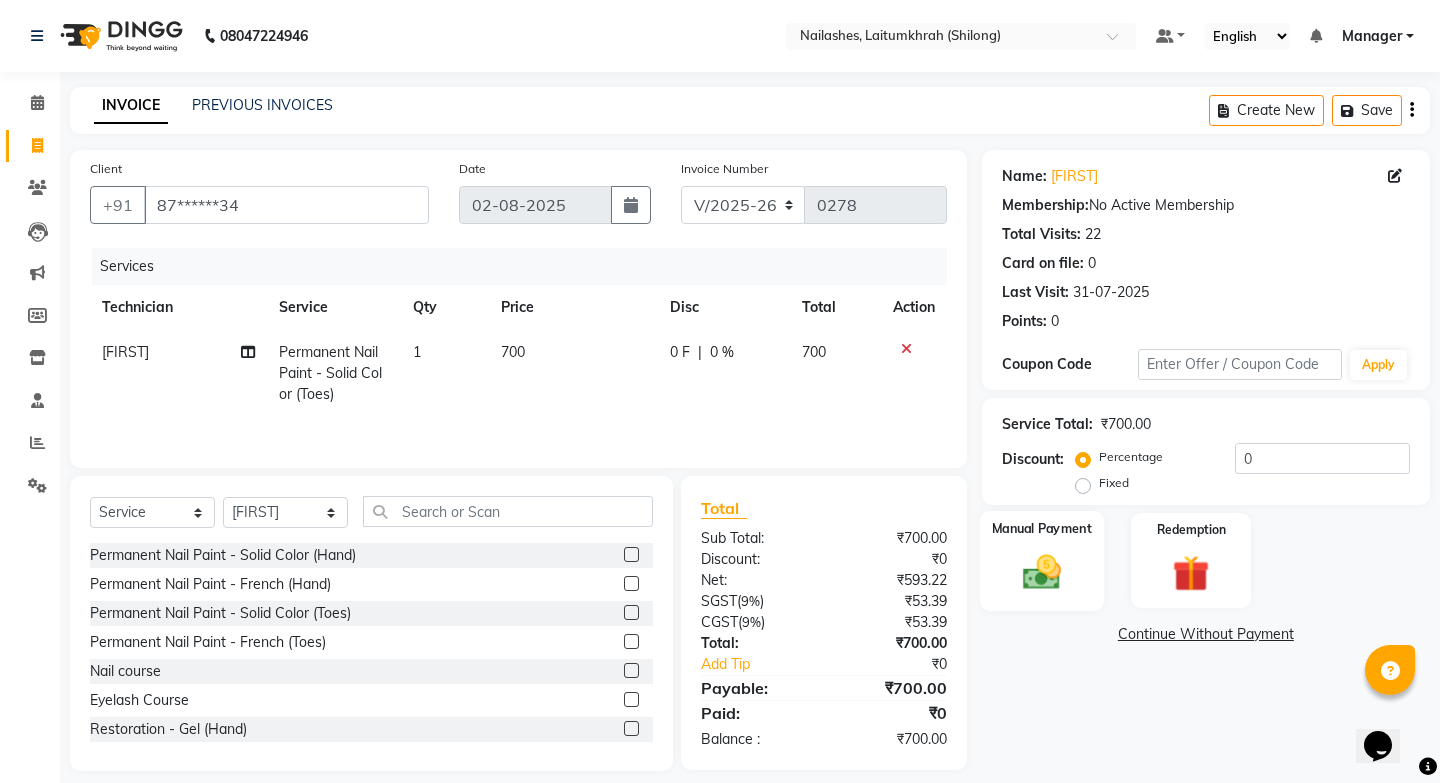 click 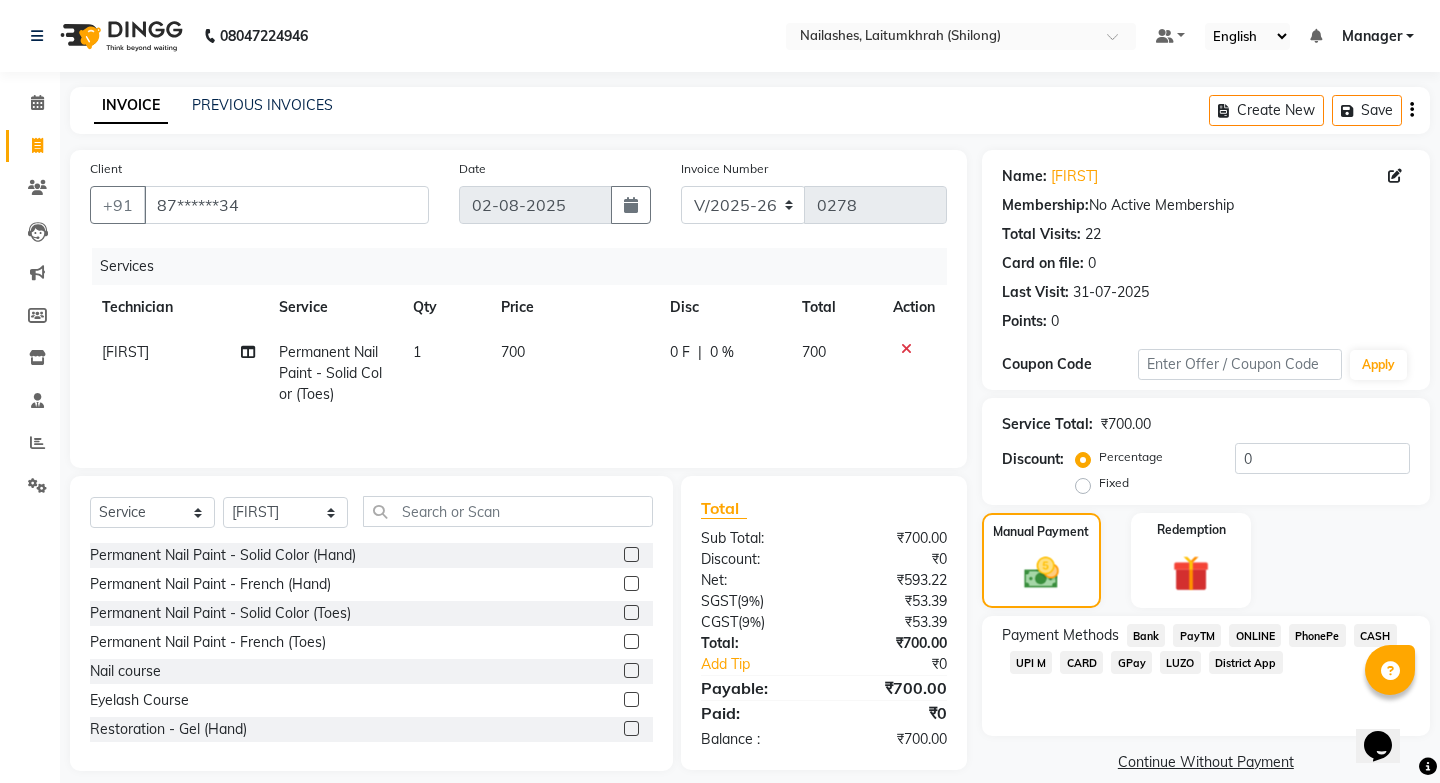 click on "GPay" 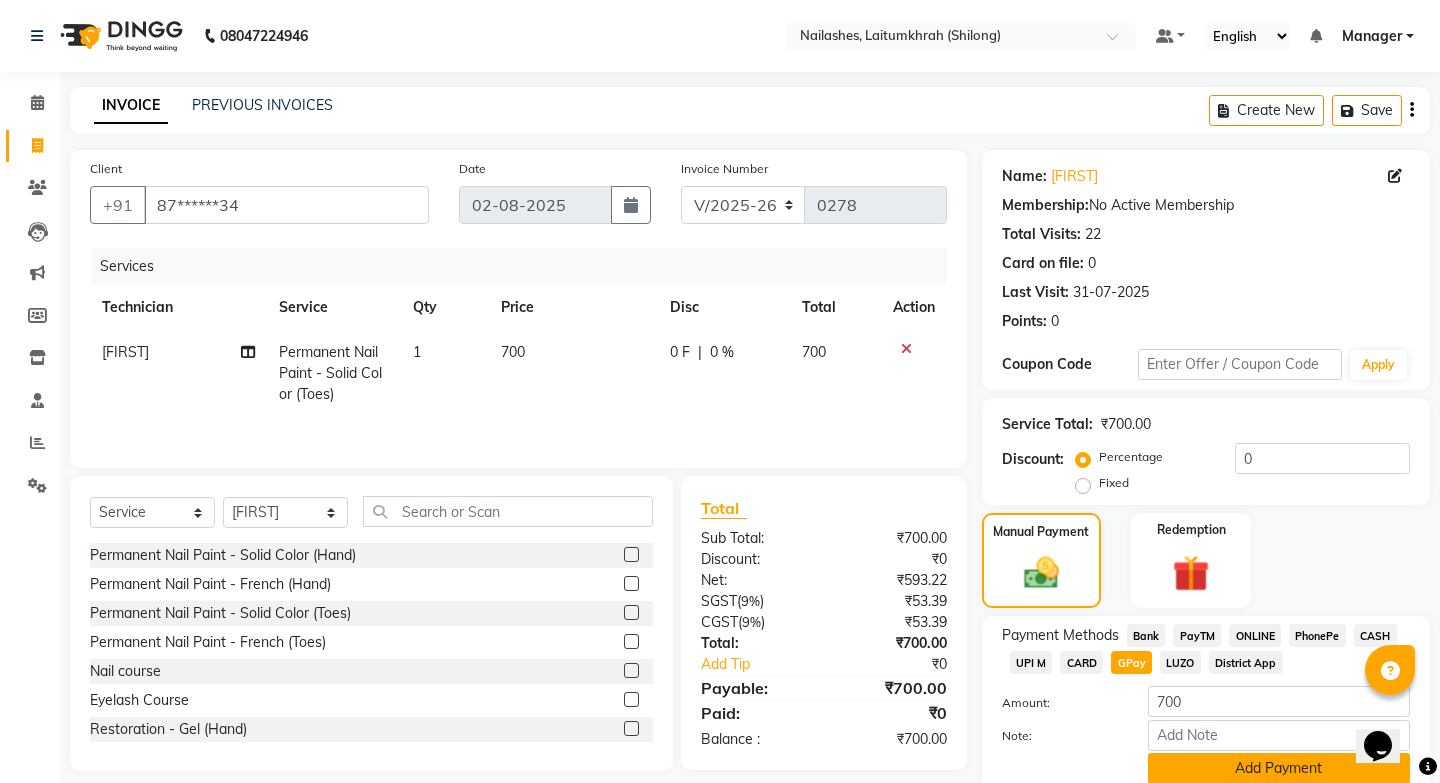 click on "Add Payment" 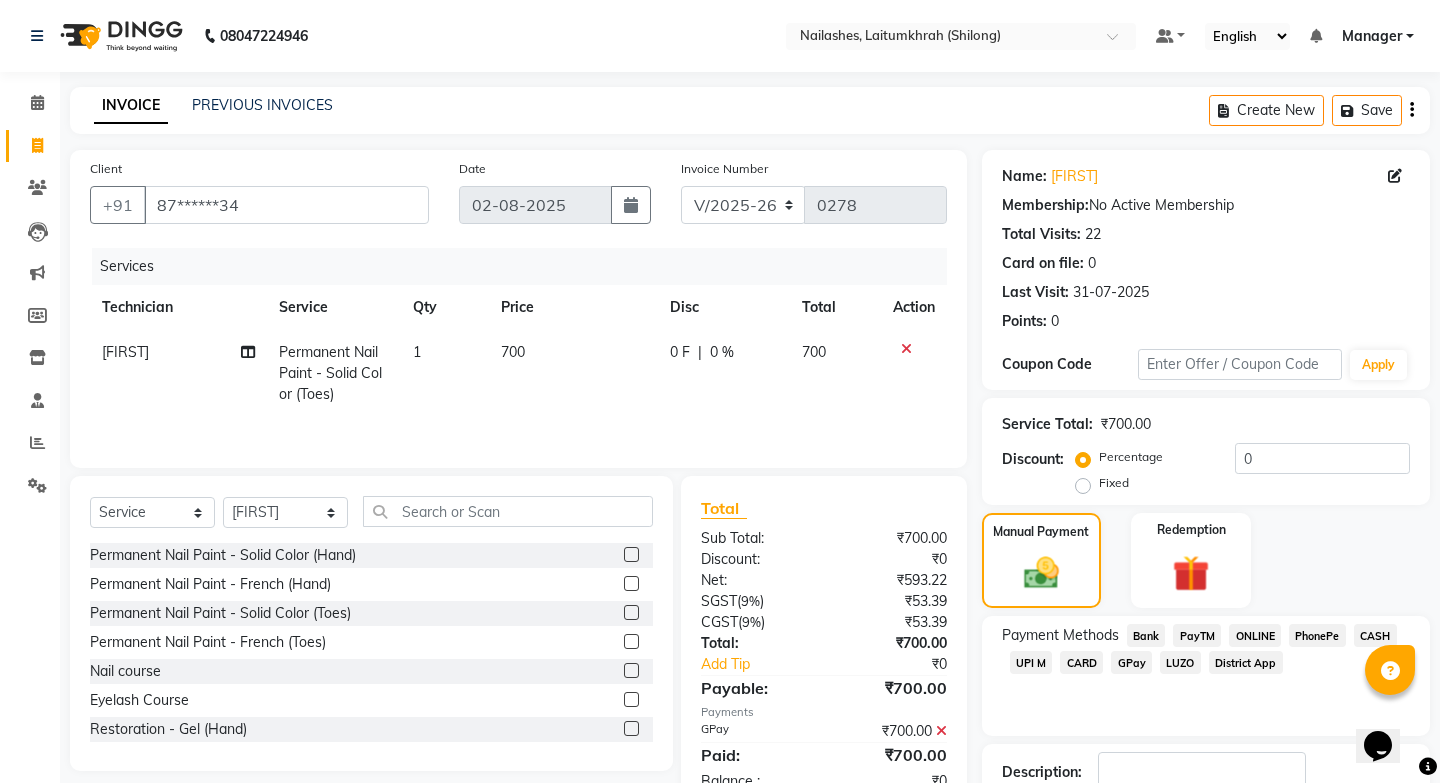 scroll, scrollTop: 115, scrollLeft: 0, axis: vertical 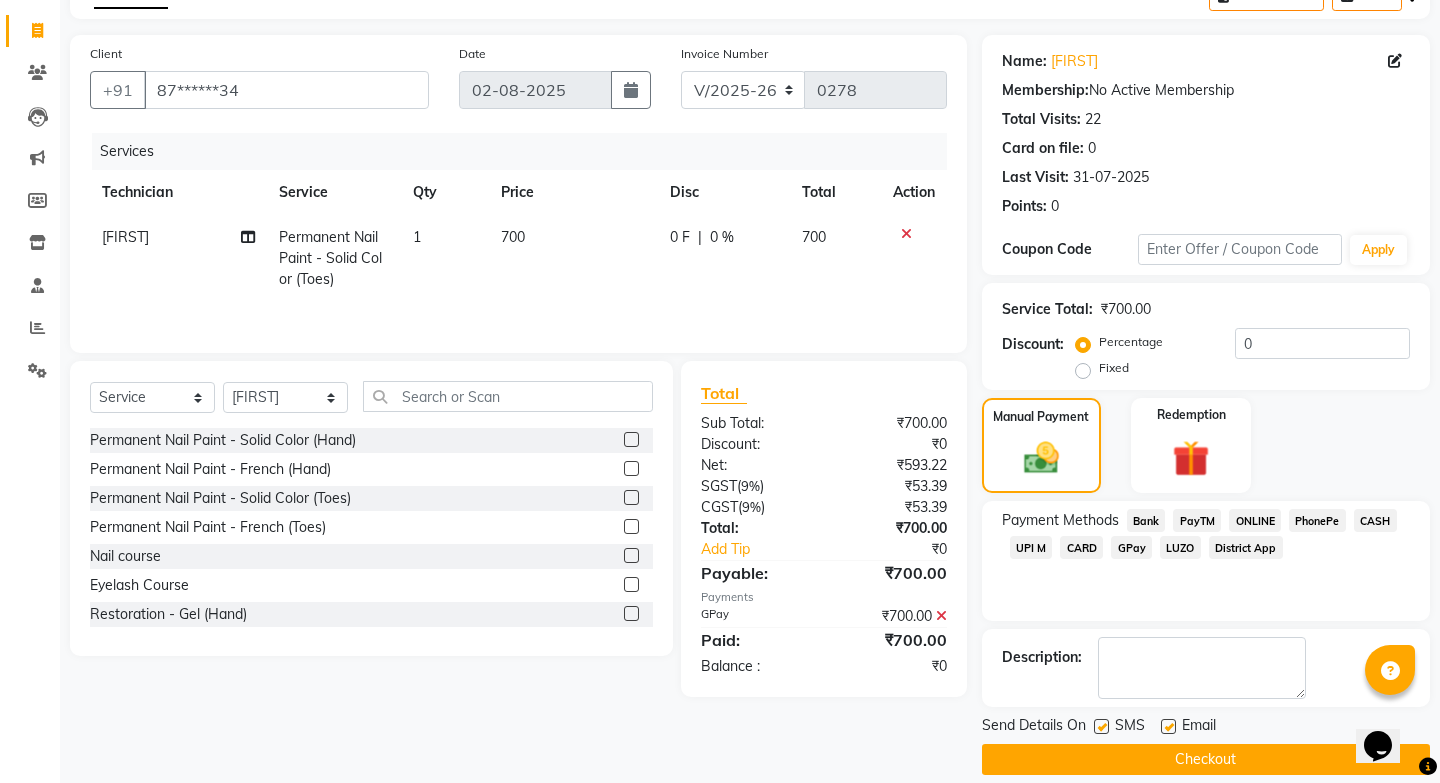 click on "Checkout" 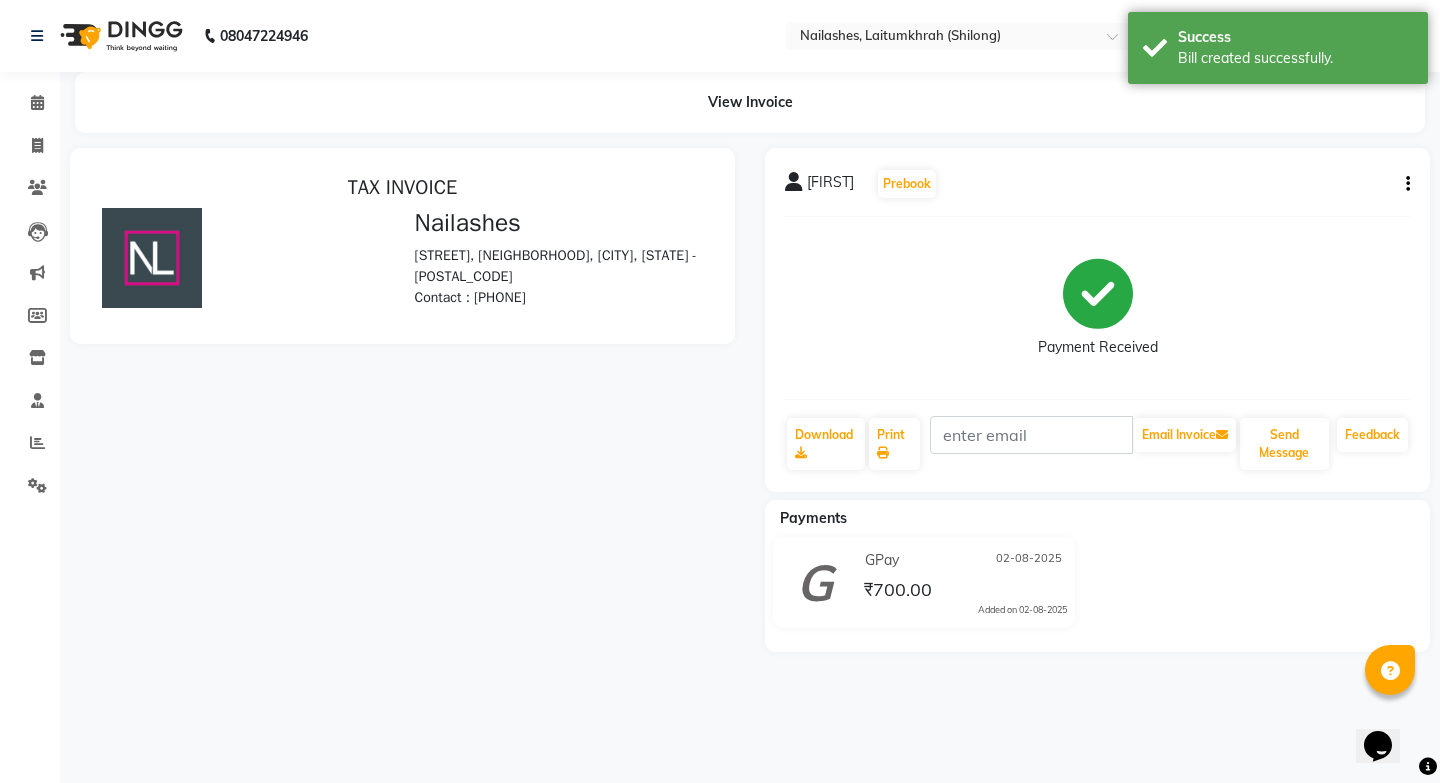 scroll, scrollTop: 0, scrollLeft: 0, axis: both 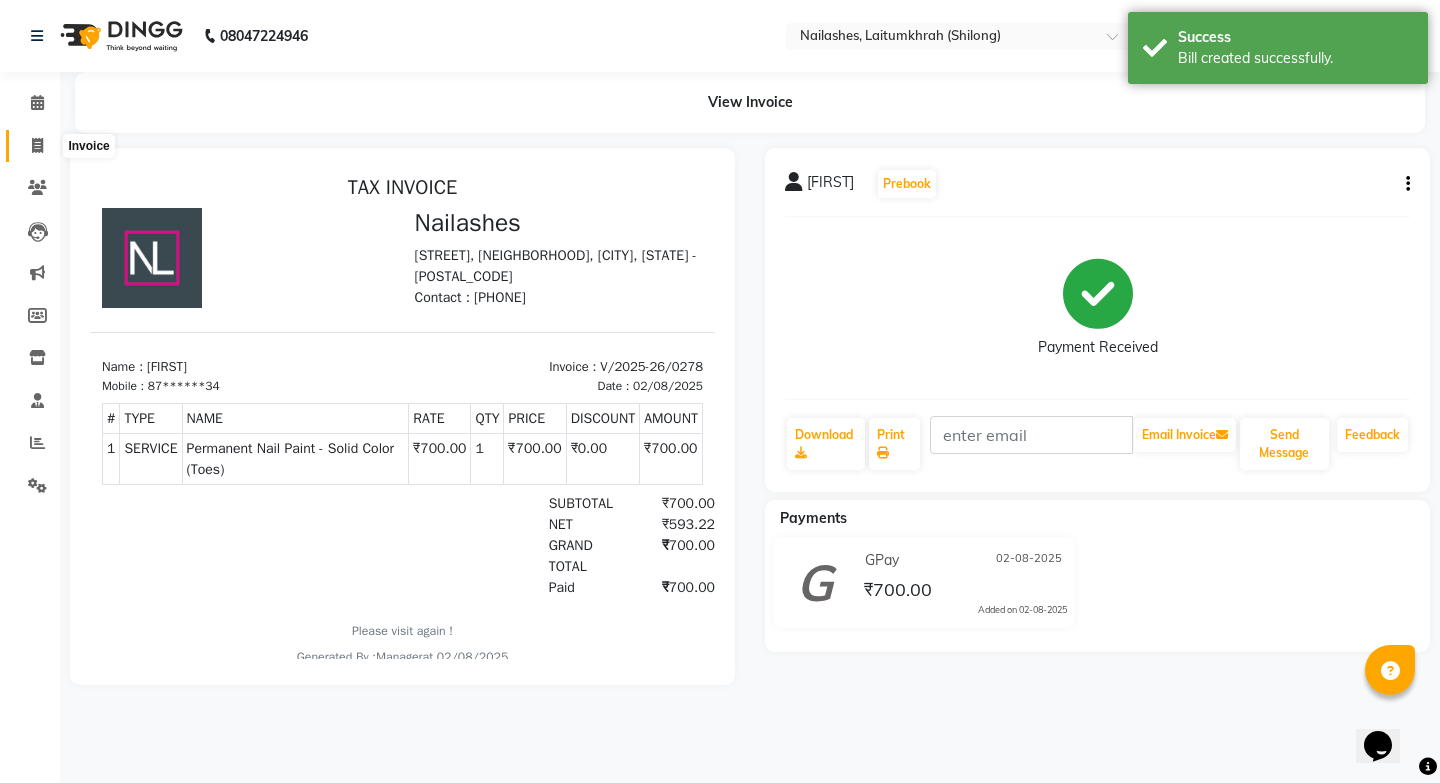 click 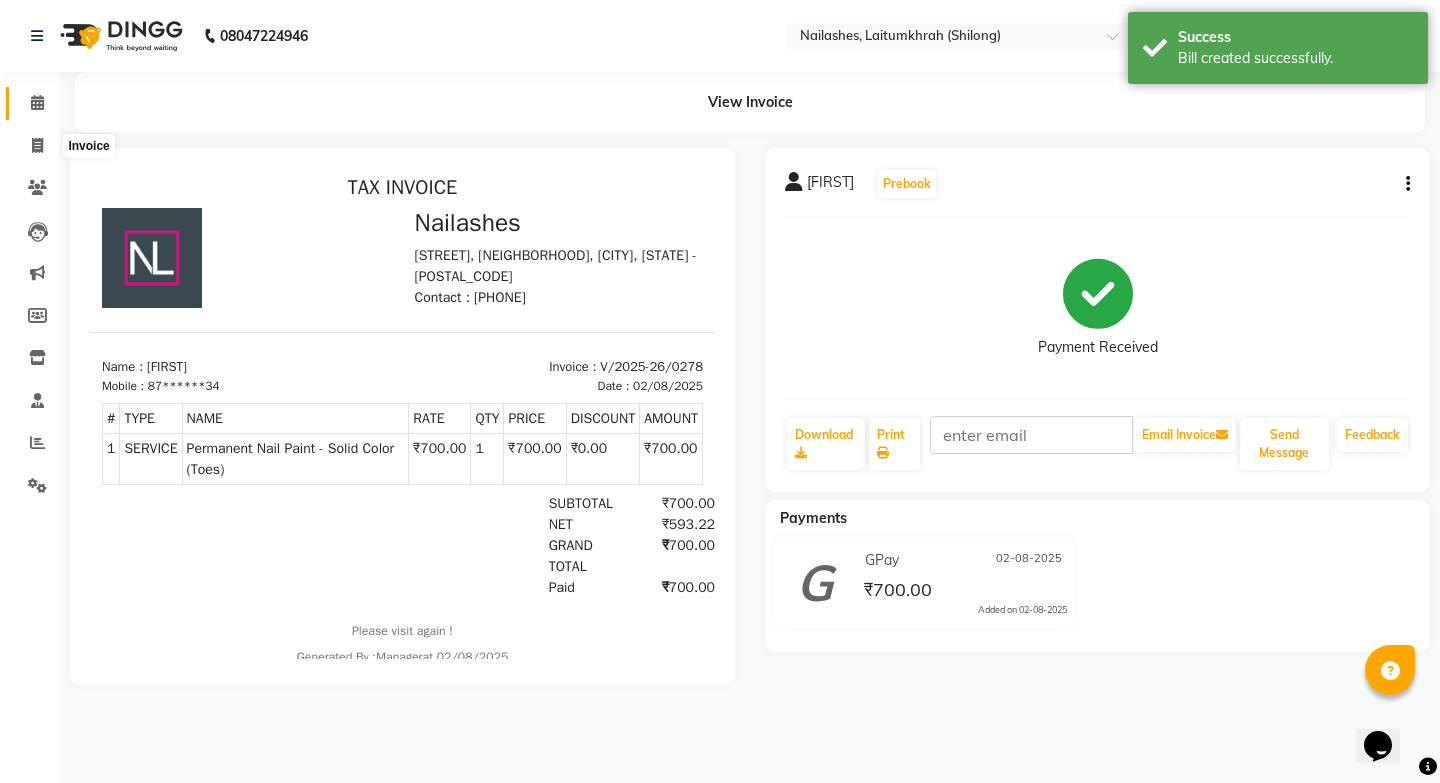 select on "service" 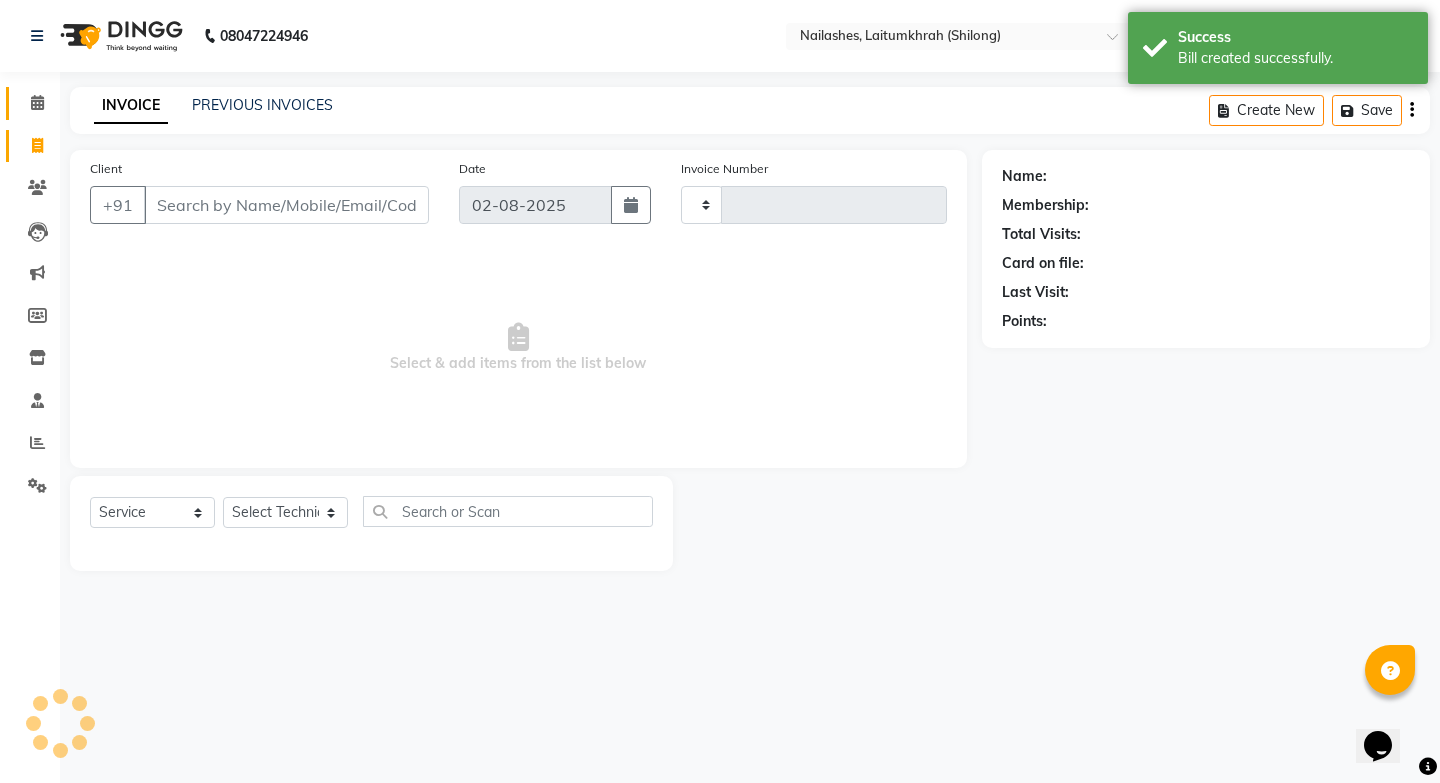 type on "0279" 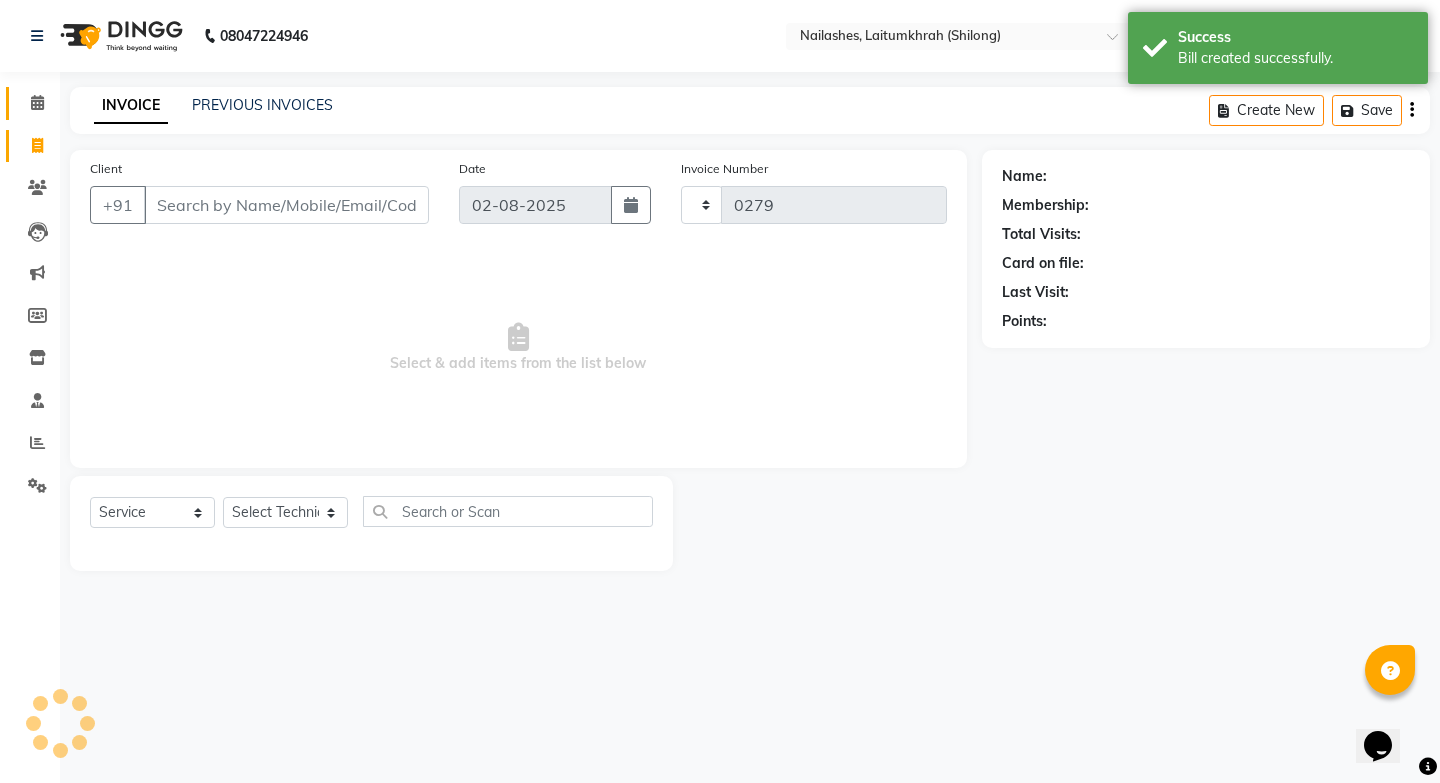 select on "3812" 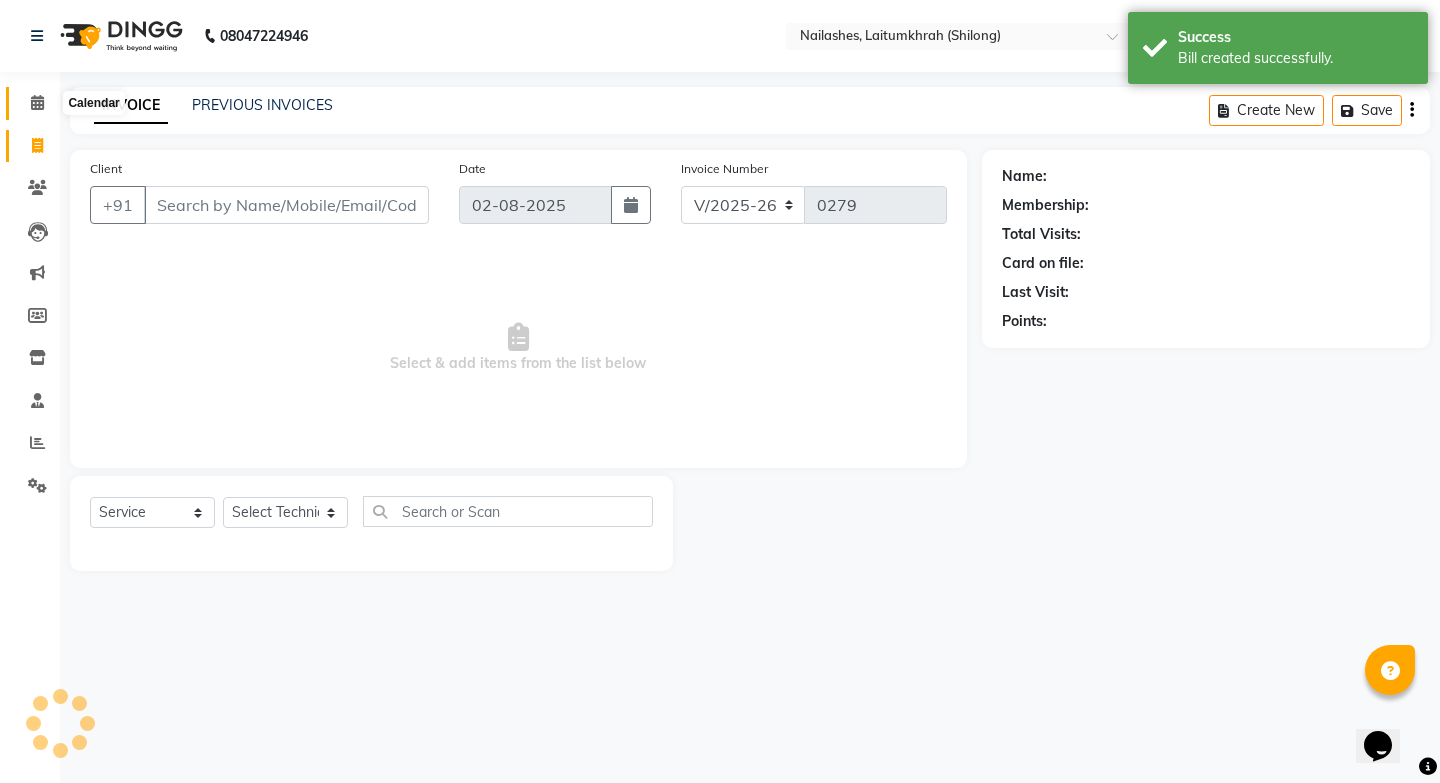 click 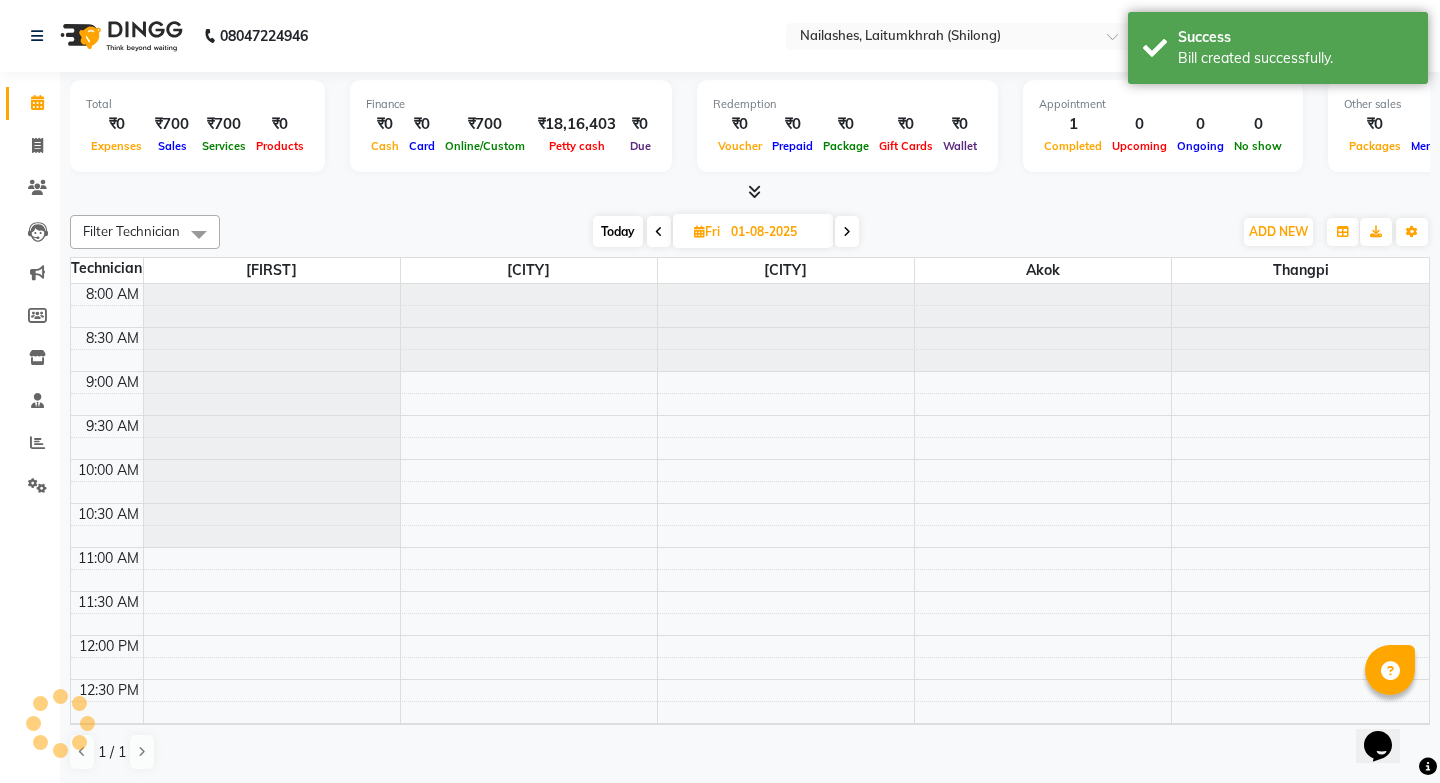 scroll, scrollTop: 0, scrollLeft: 0, axis: both 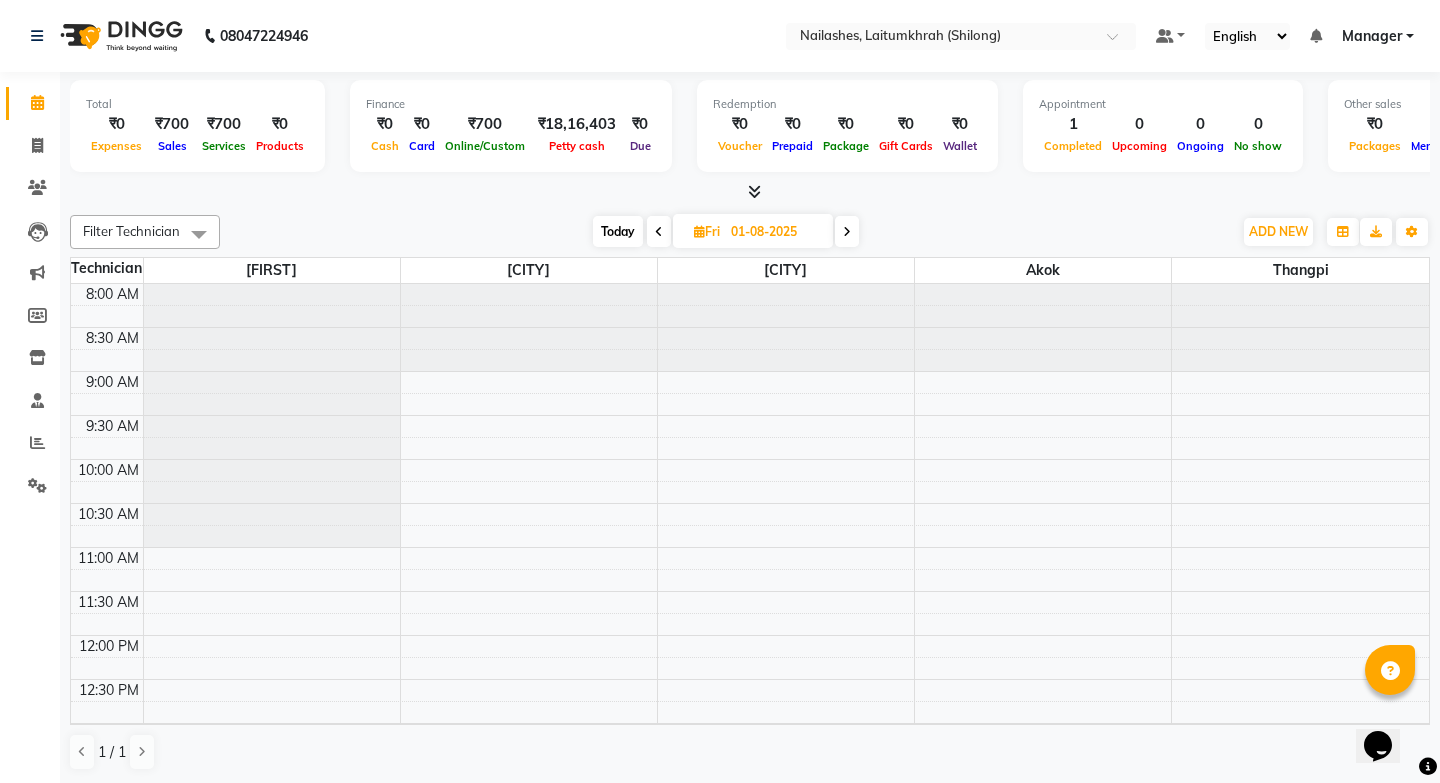 click 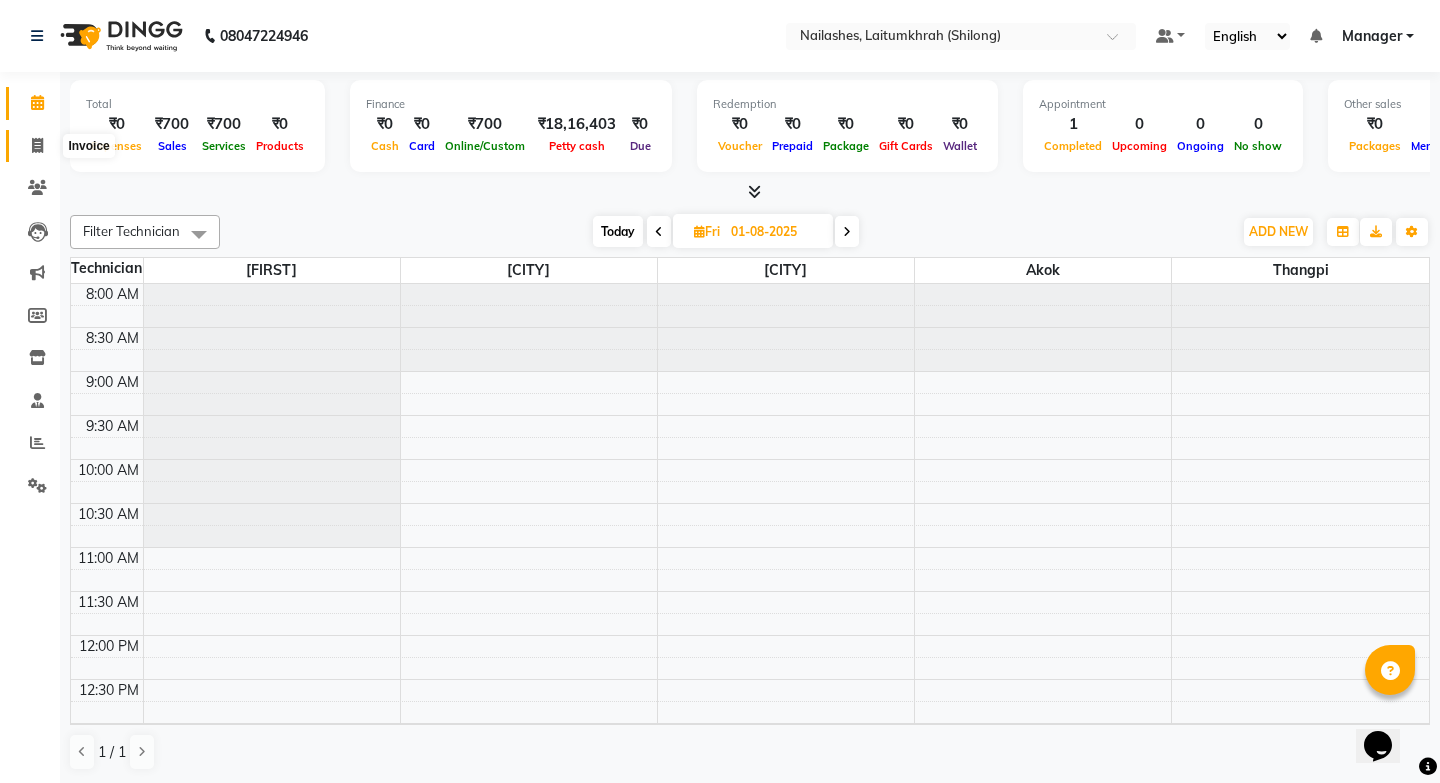 click 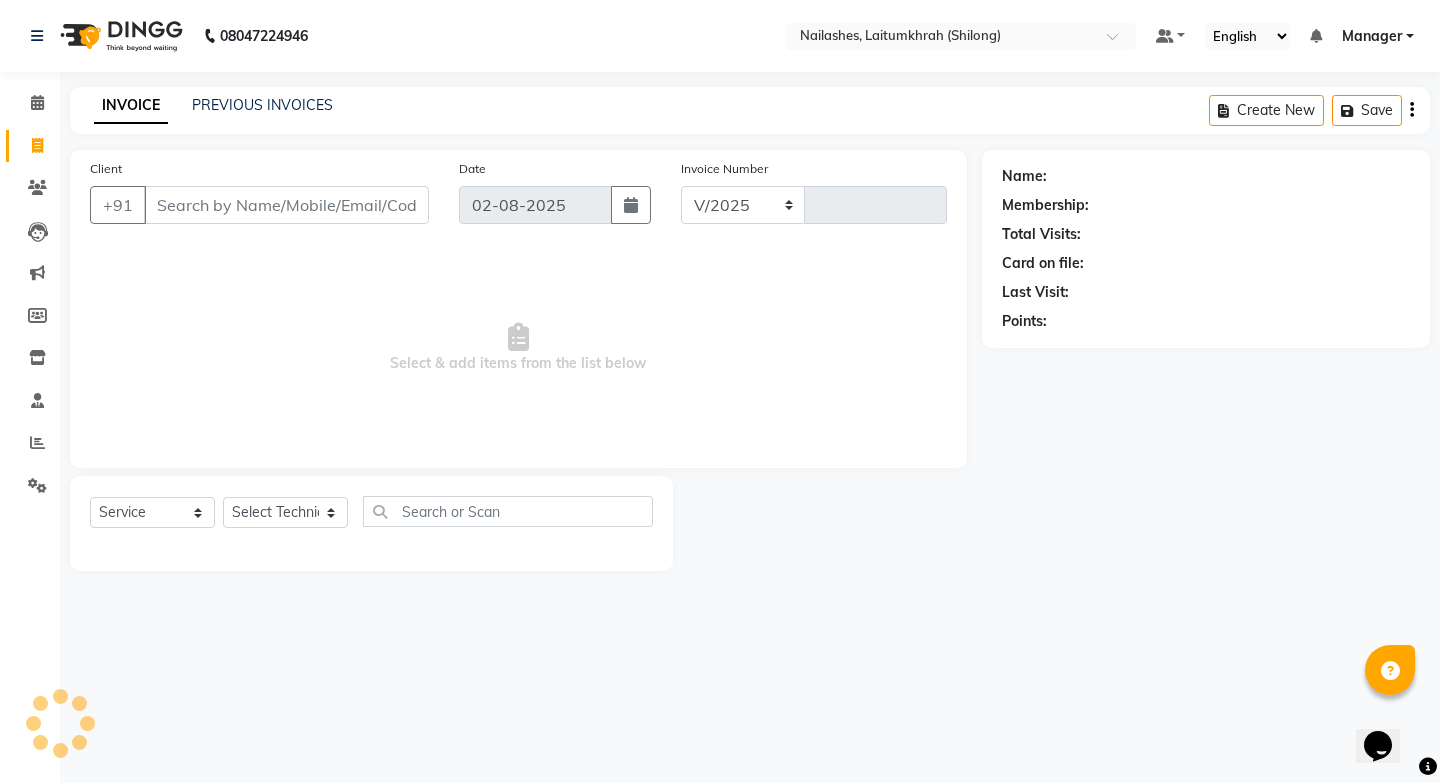 select on "3812" 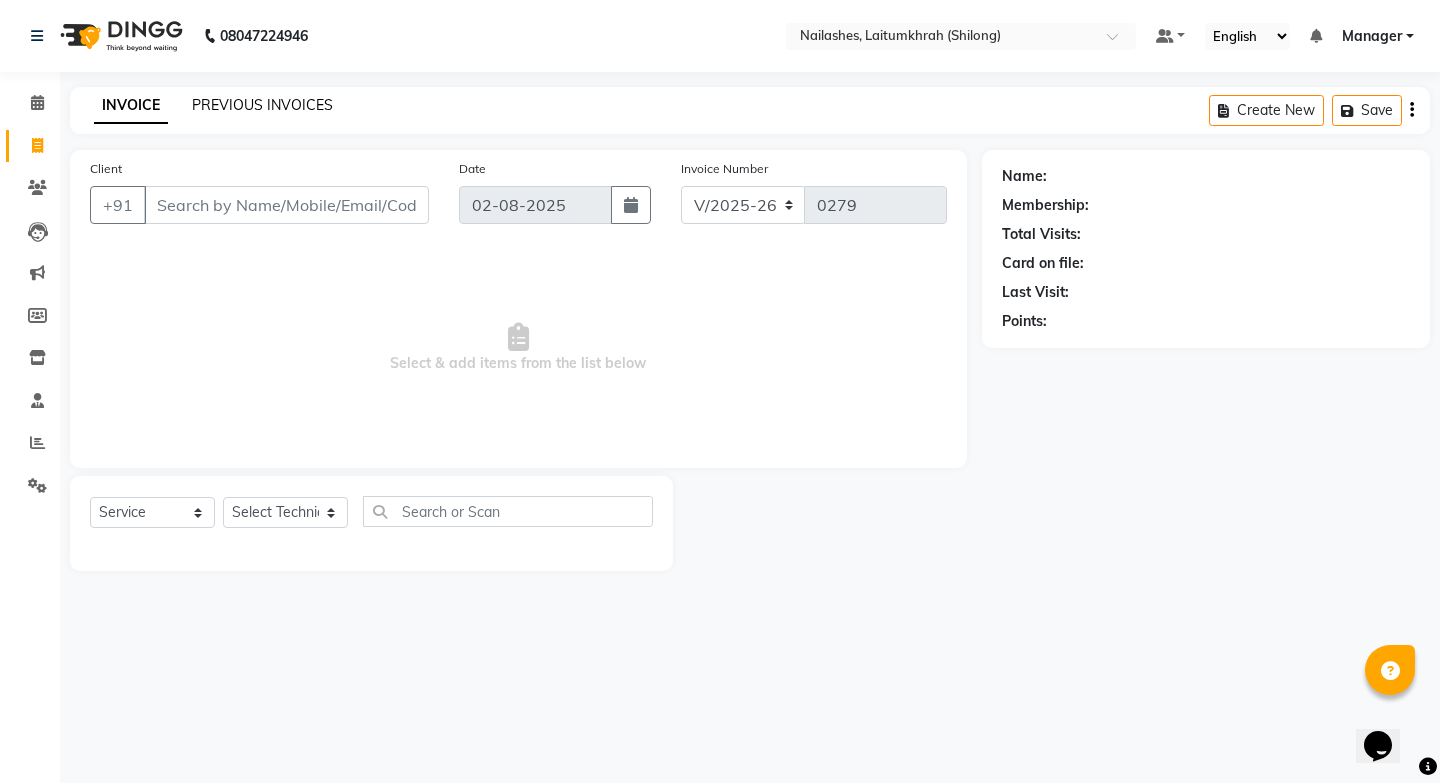 click on "PREVIOUS INVOICES" 